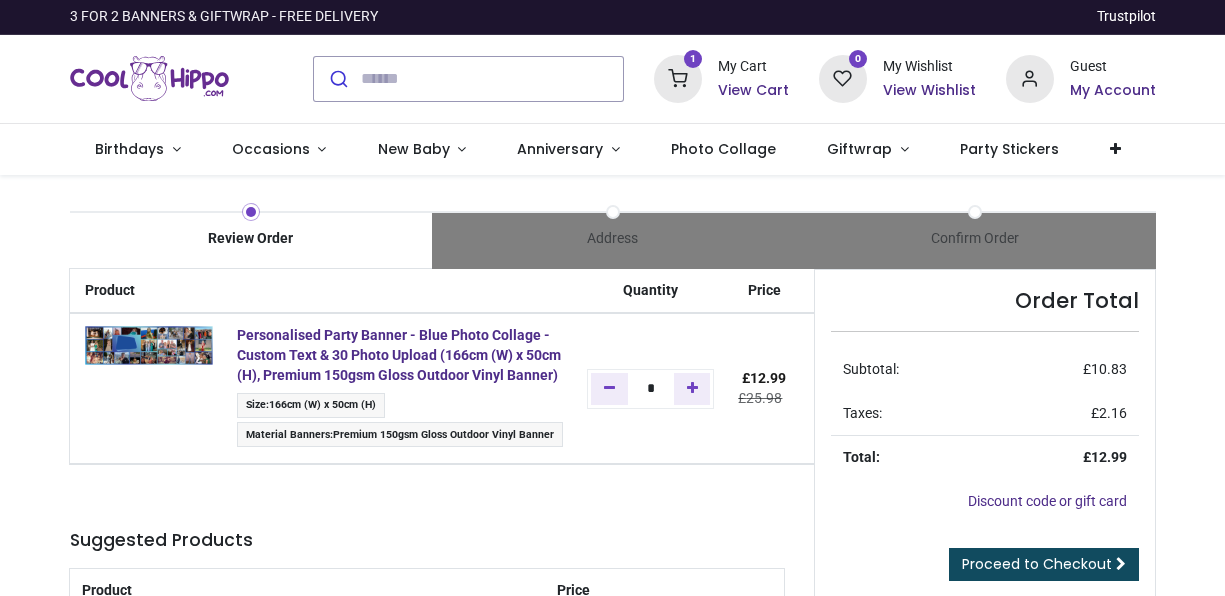 scroll, scrollTop: 0, scrollLeft: 0, axis: both 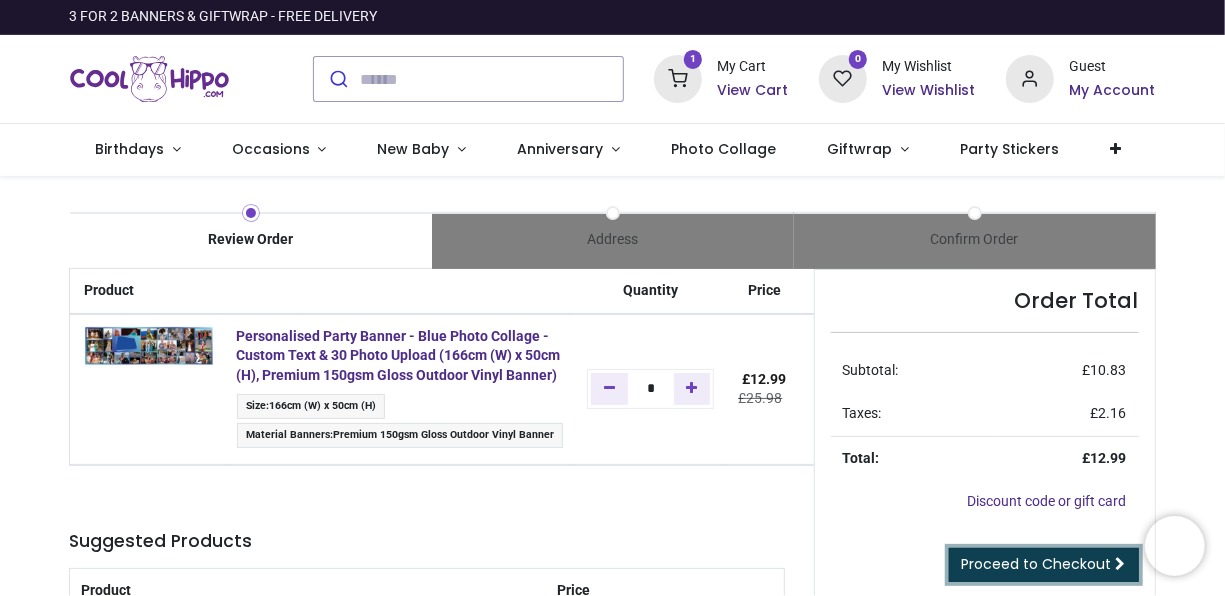 click on "Proceed to Checkout" at bounding box center [1037, 564] 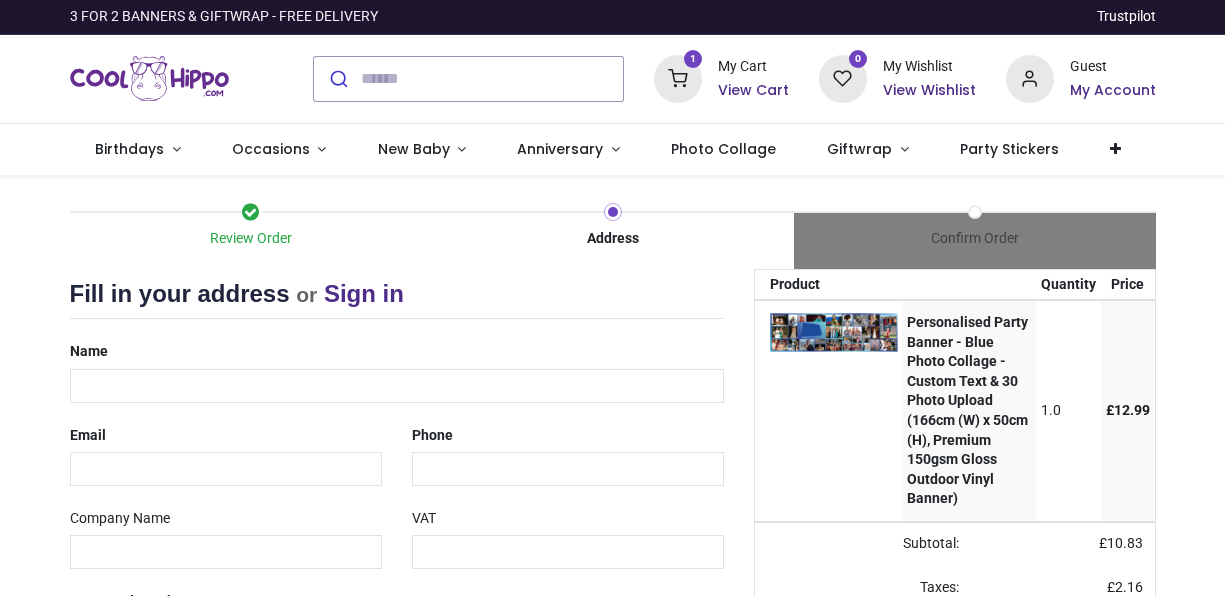 scroll, scrollTop: 0, scrollLeft: 0, axis: both 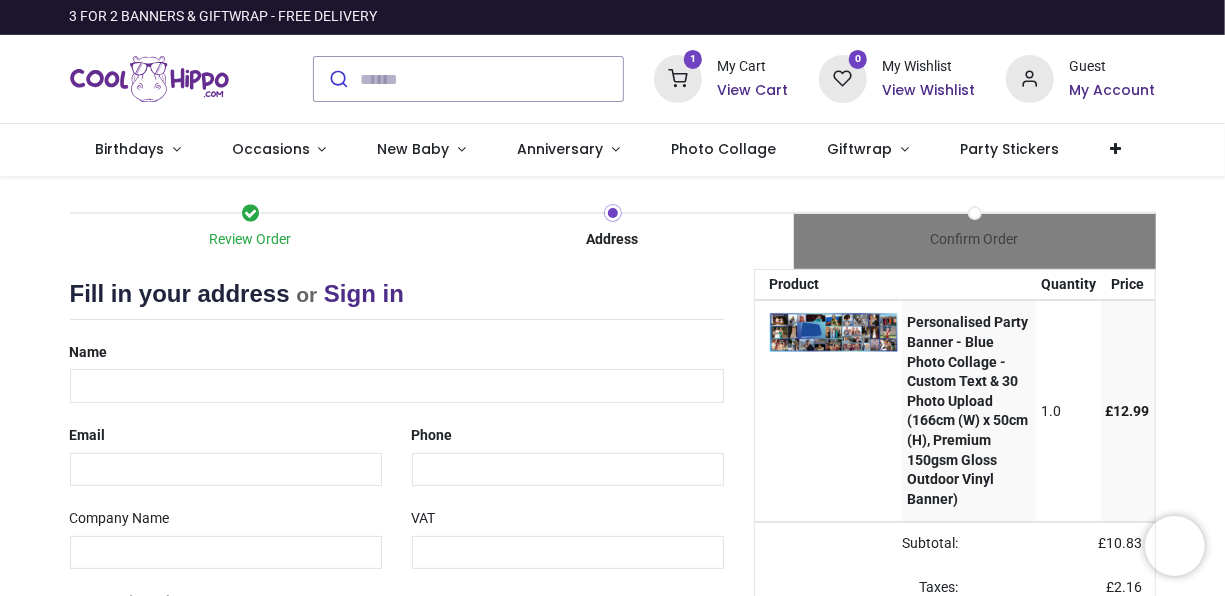 select on "***" 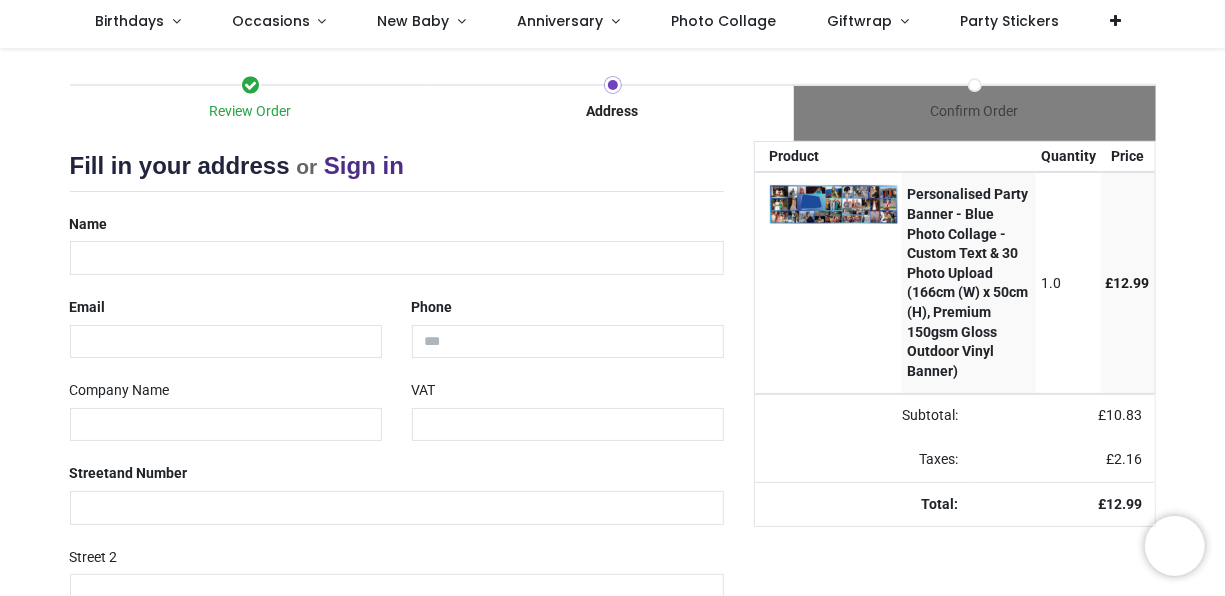 scroll, scrollTop: 130, scrollLeft: 0, axis: vertical 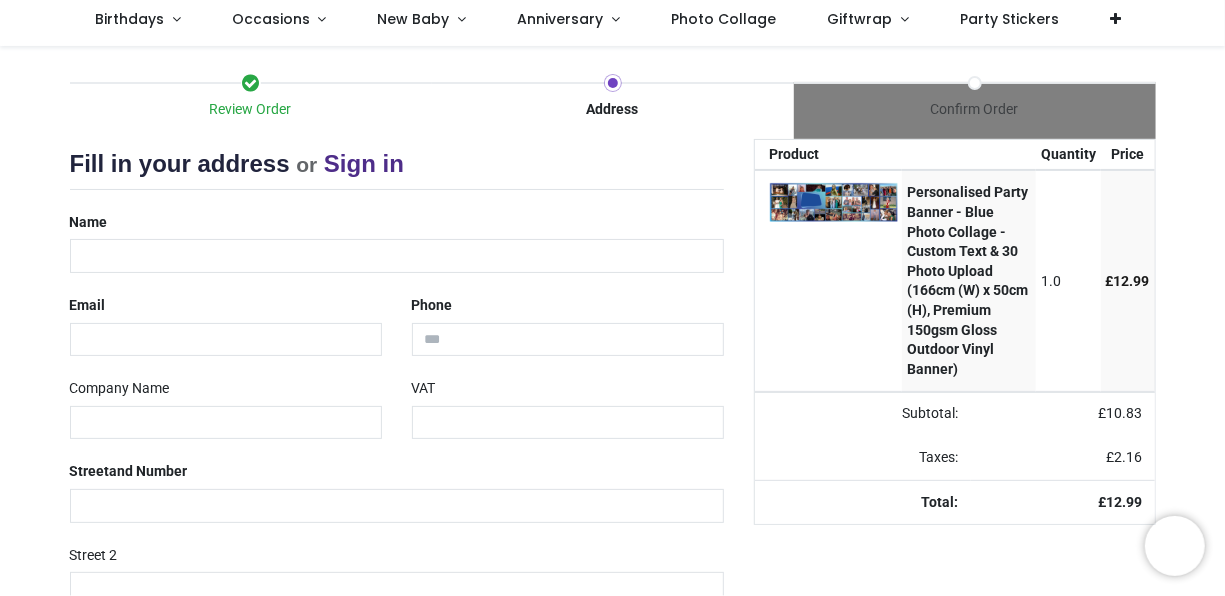 click on "Name" at bounding box center [397, 239] 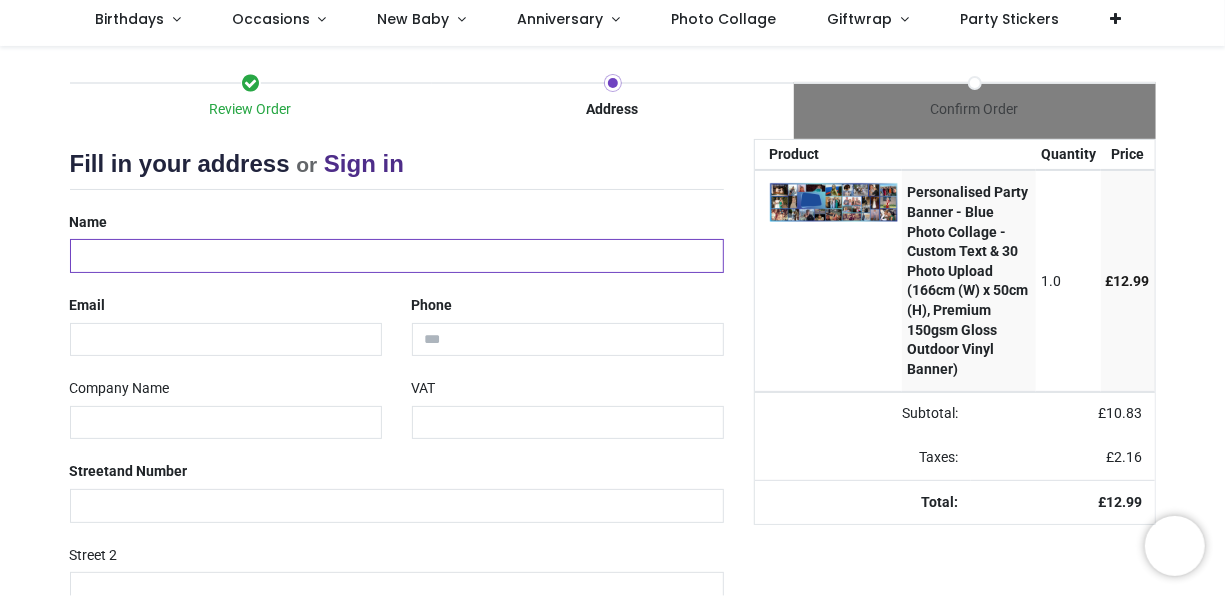 click at bounding box center [397, 256] 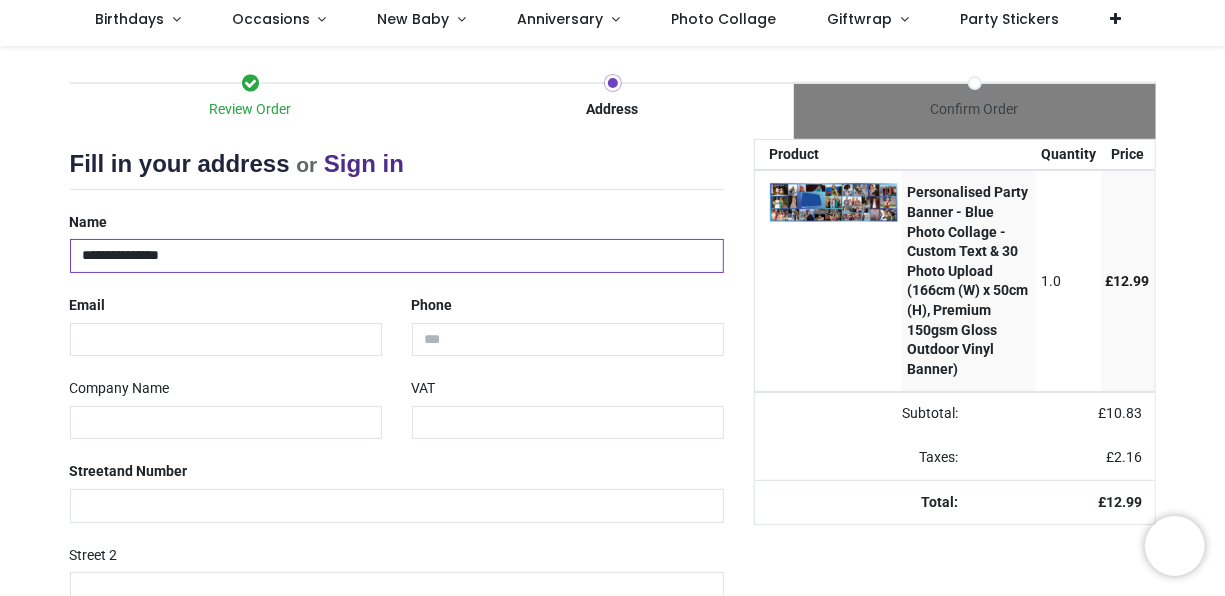 type on "**********" 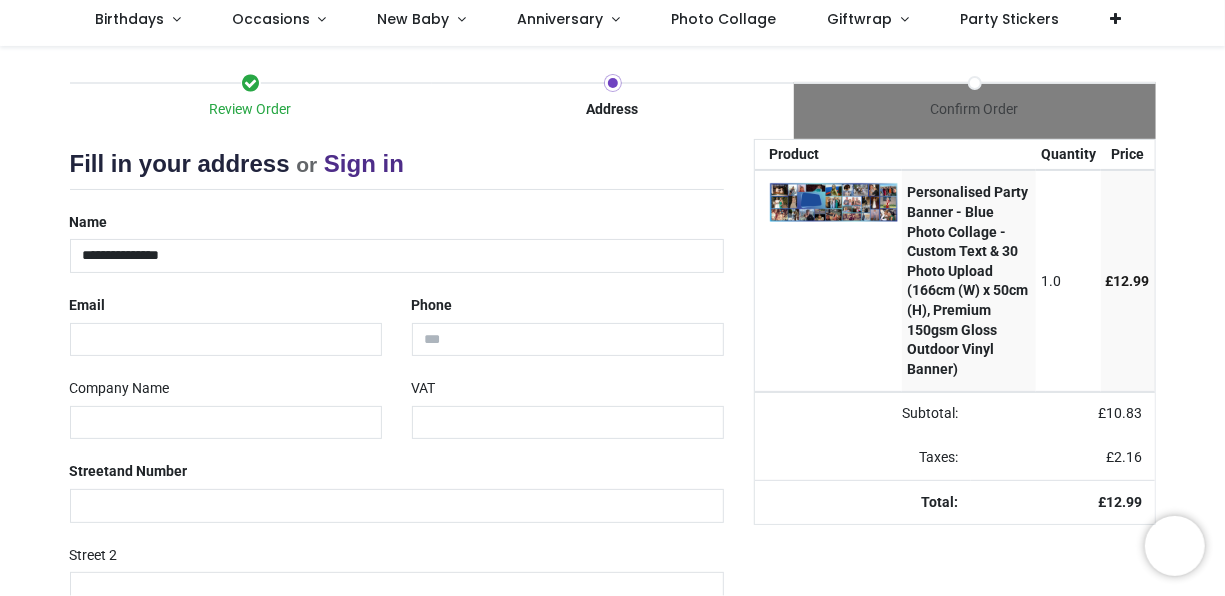 click on "Review Order
Address
Confirm Order
Your order:    £  12.99 Product Price" at bounding box center (612, 465) 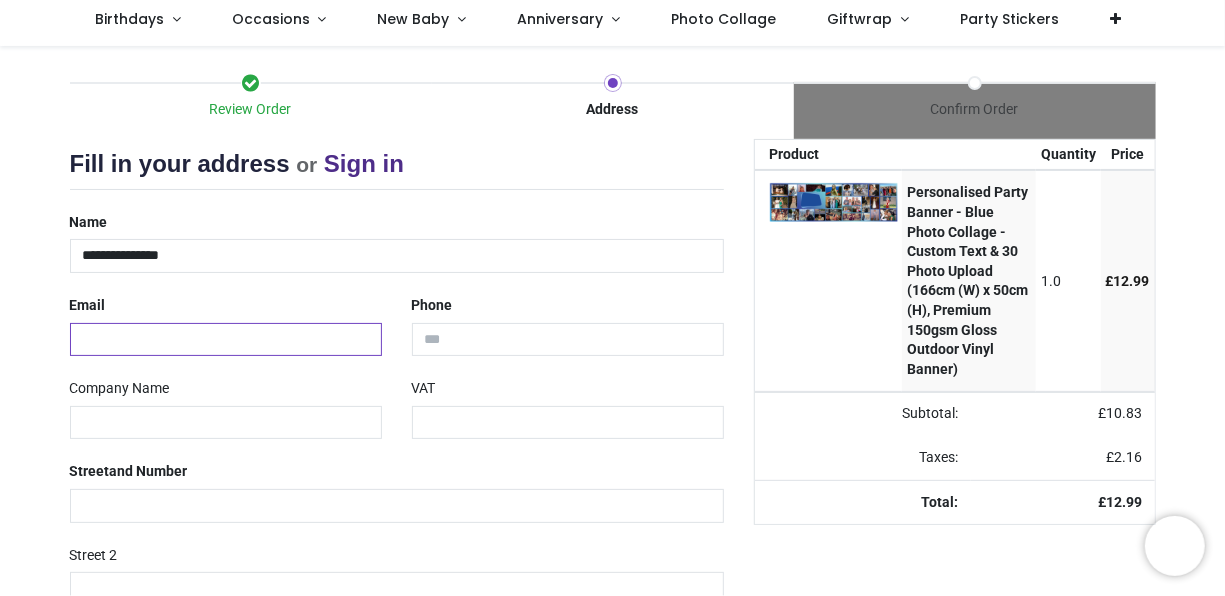 click at bounding box center [226, 340] 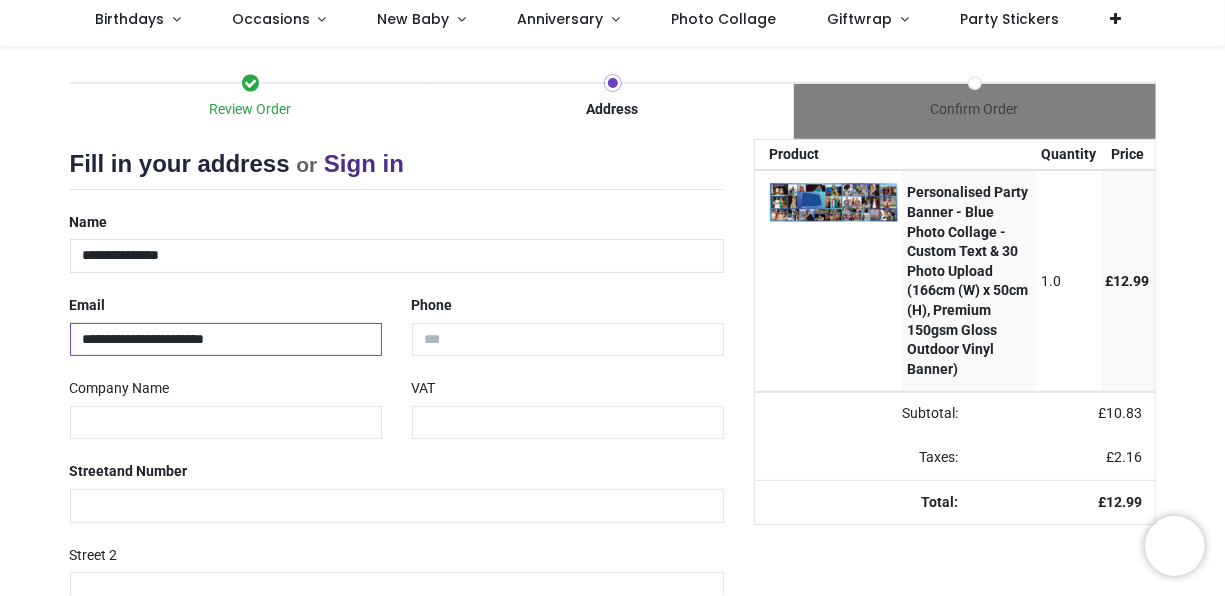 type on "**********" 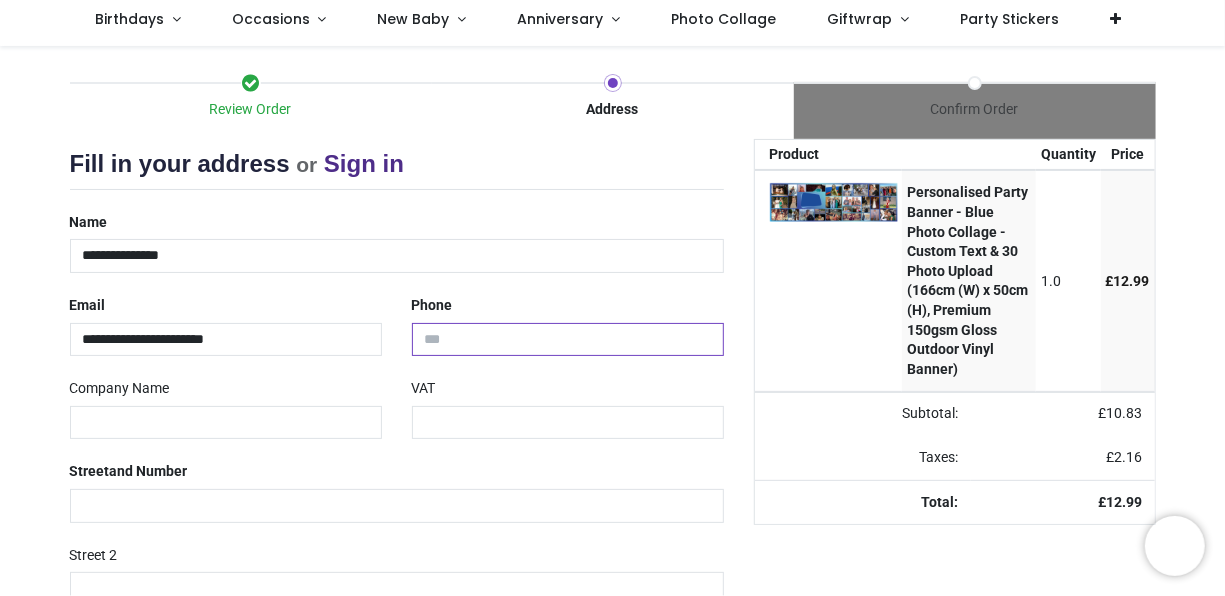 click at bounding box center (568, 340) 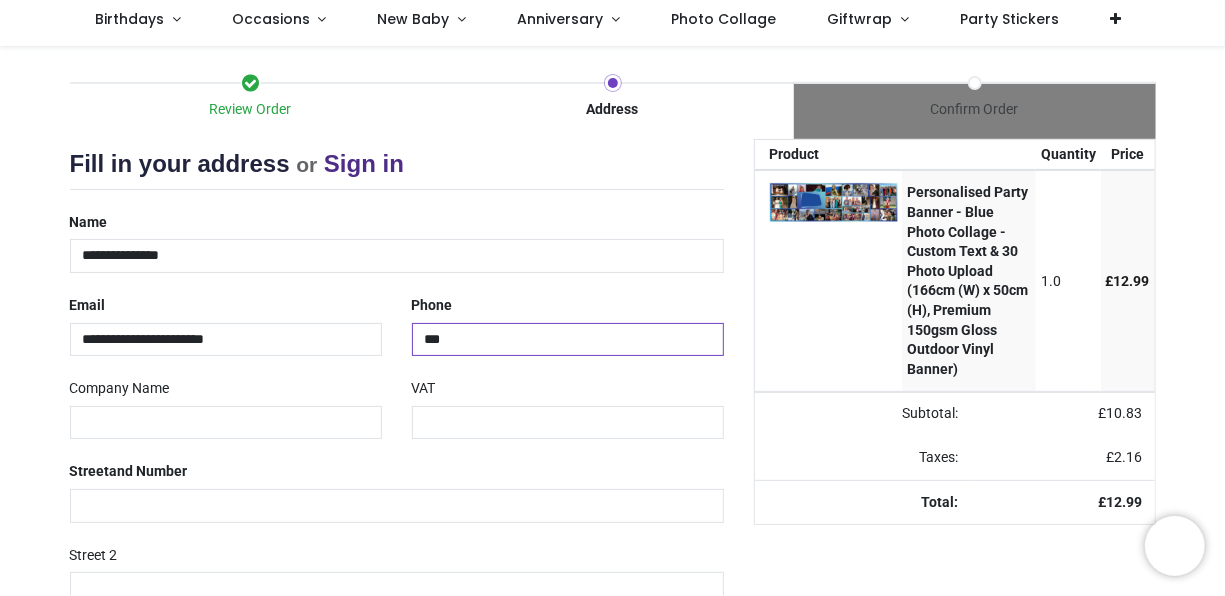 type on "**********" 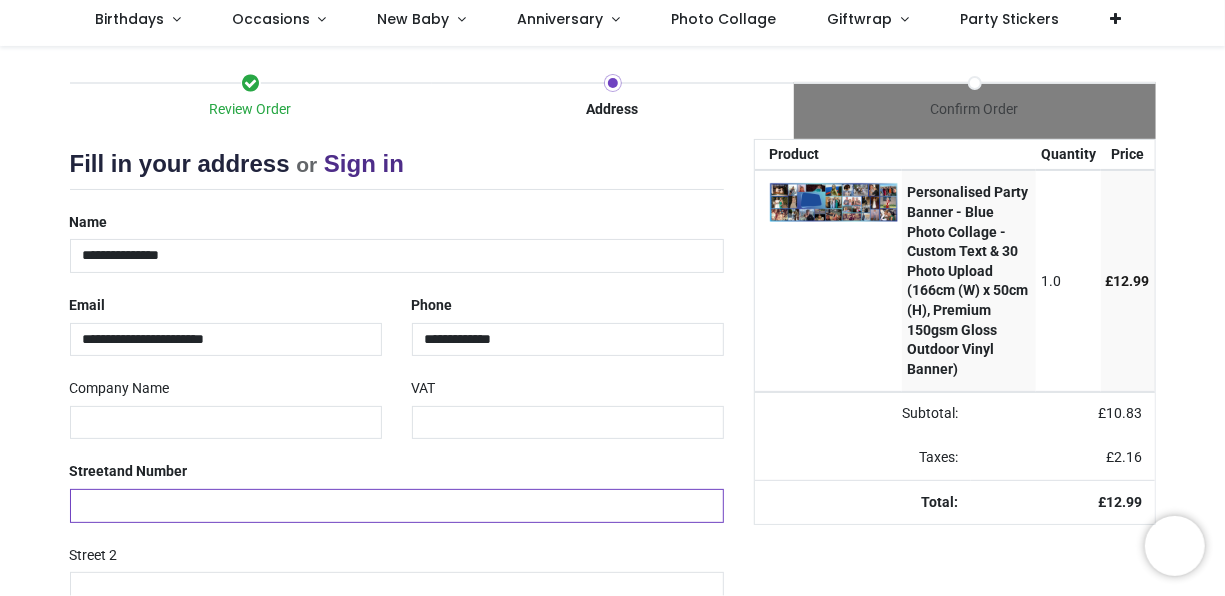 click at bounding box center [397, 506] 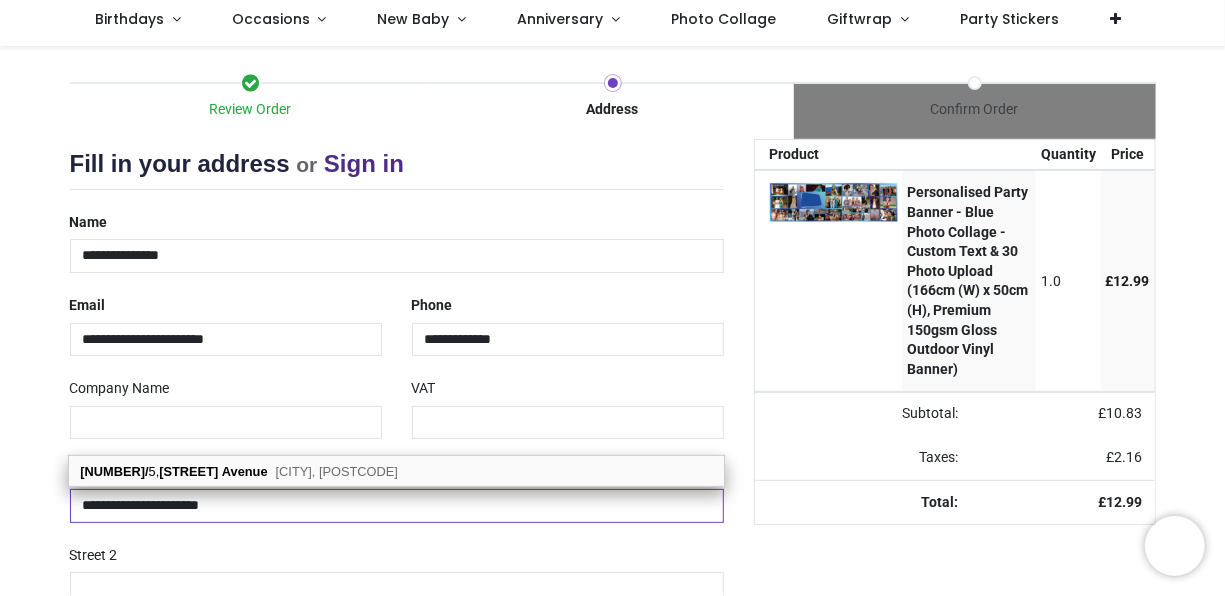 type on "**********" 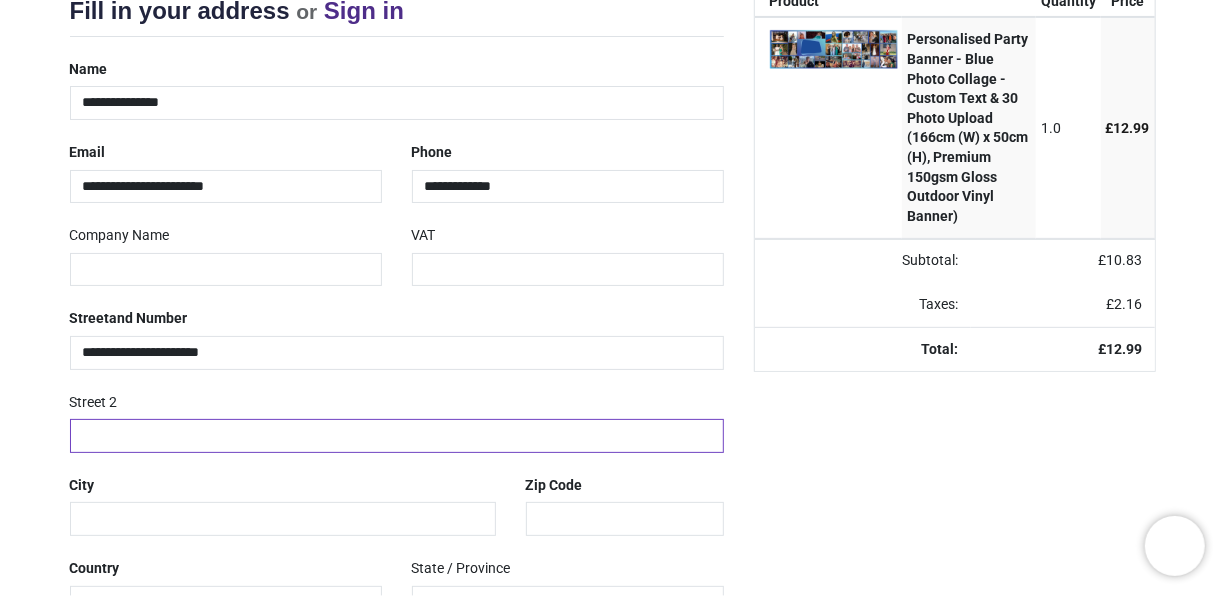 scroll, scrollTop: 343, scrollLeft: 0, axis: vertical 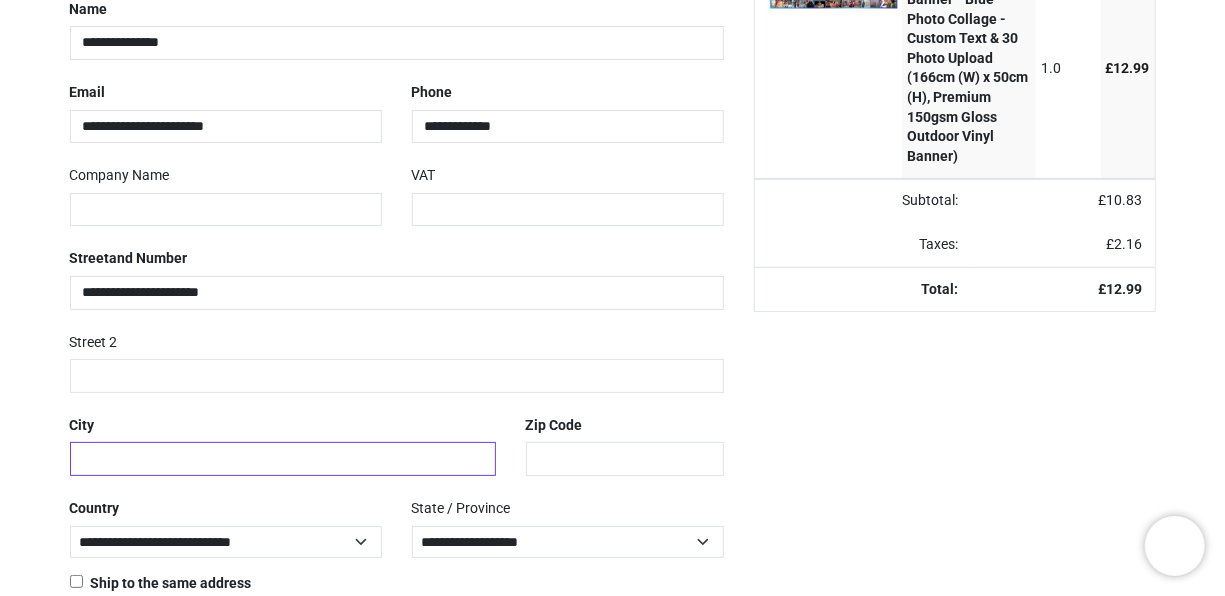 click at bounding box center (283, 459) 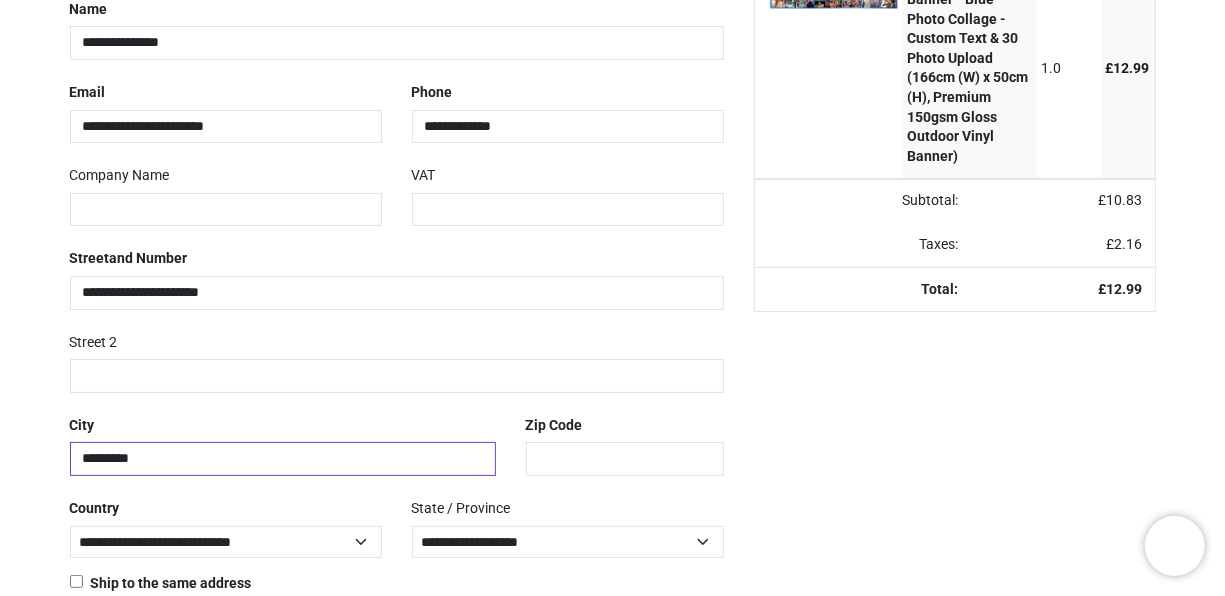 type on "*********" 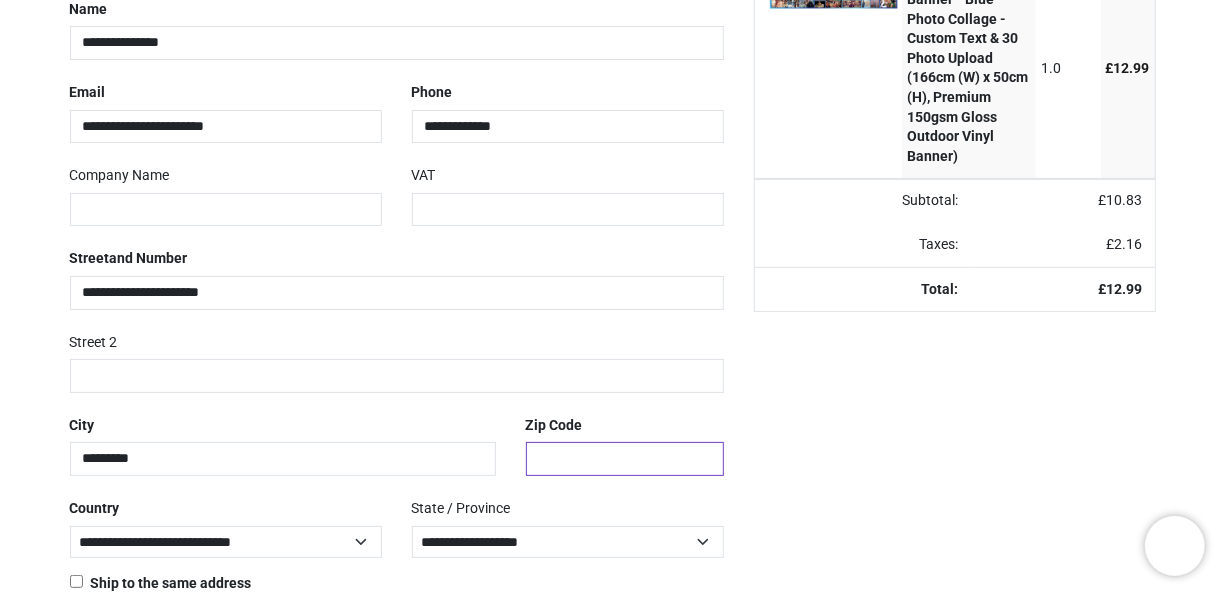 click at bounding box center [625, 459] 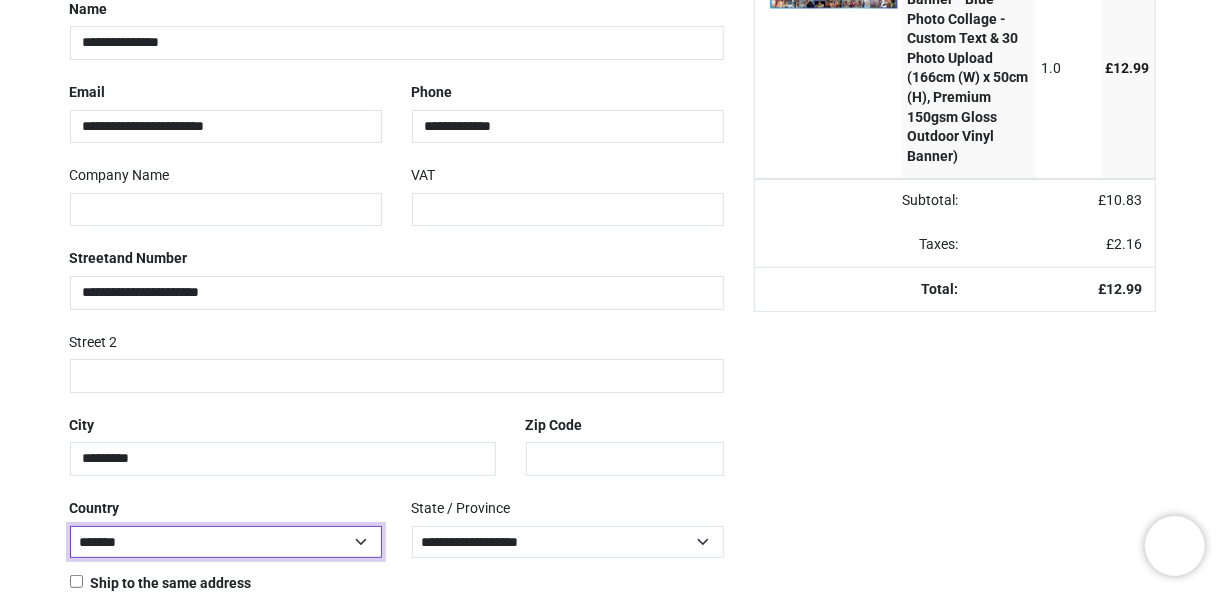 select on "**" 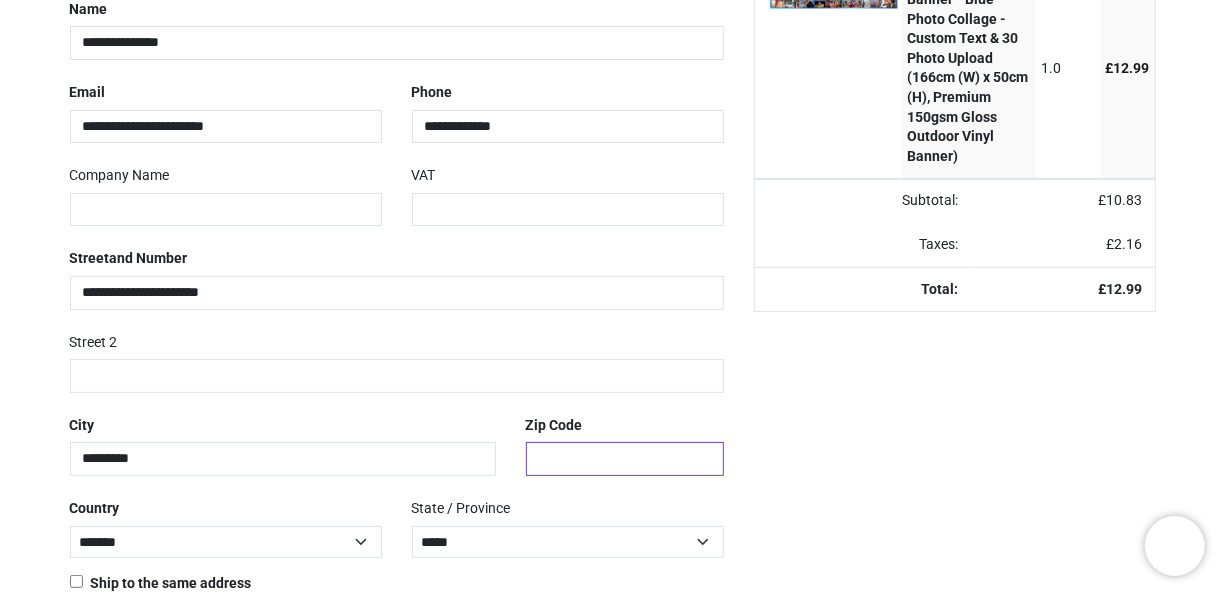 click at bounding box center (625, 459) 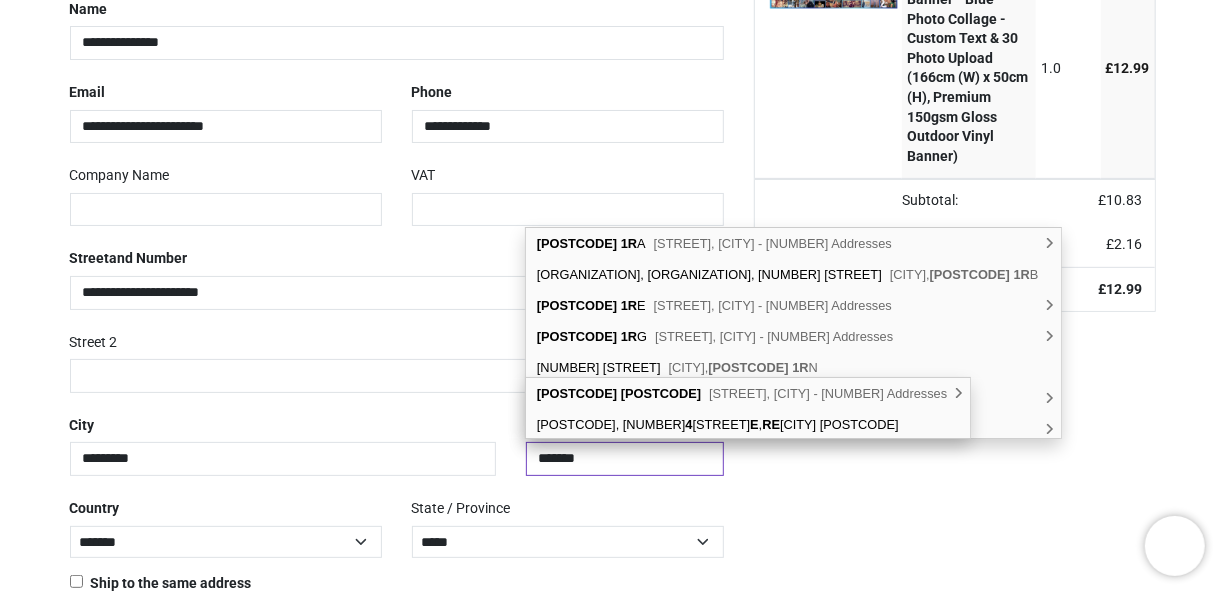 type on "*******" 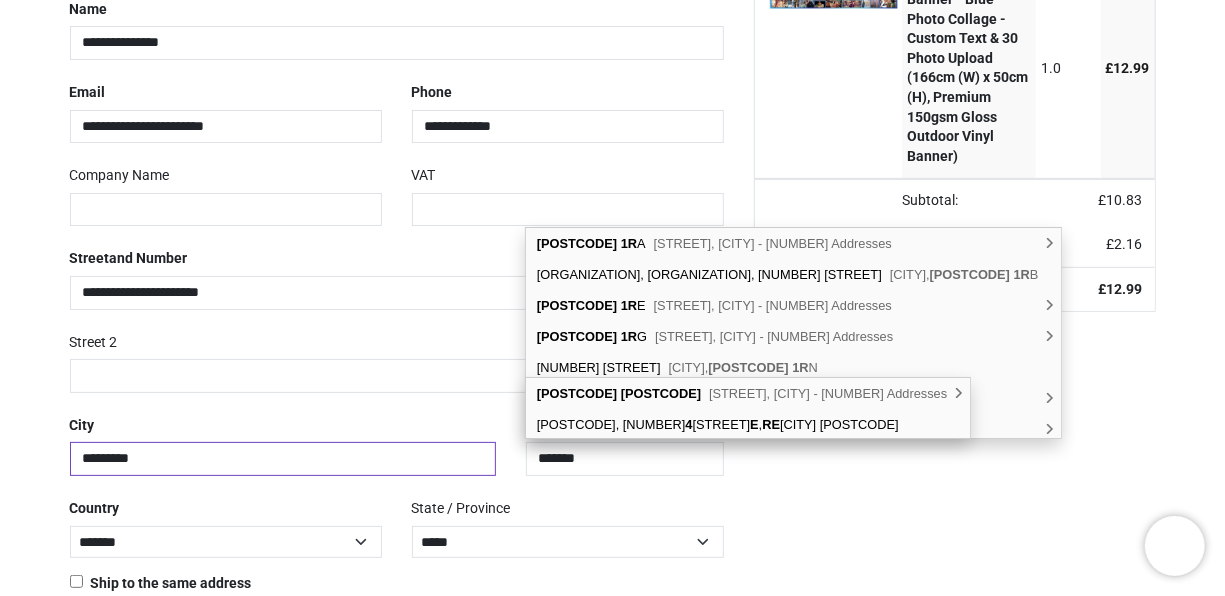 click on "*********" at bounding box center [283, 459] 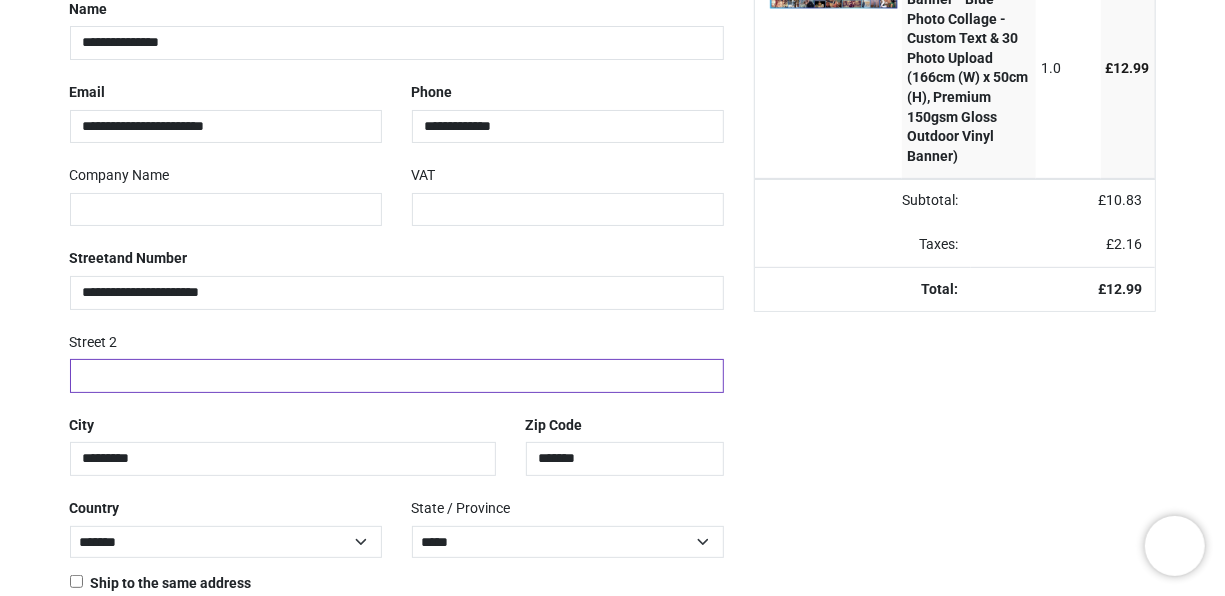 click at bounding box center (397, 376) 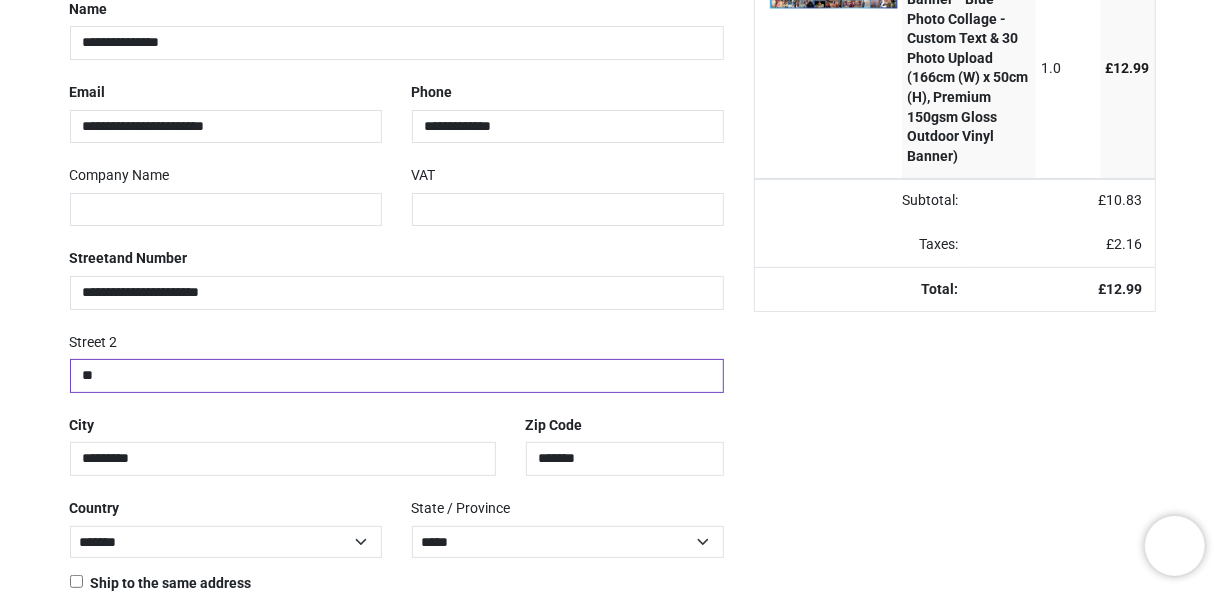 type on "*" 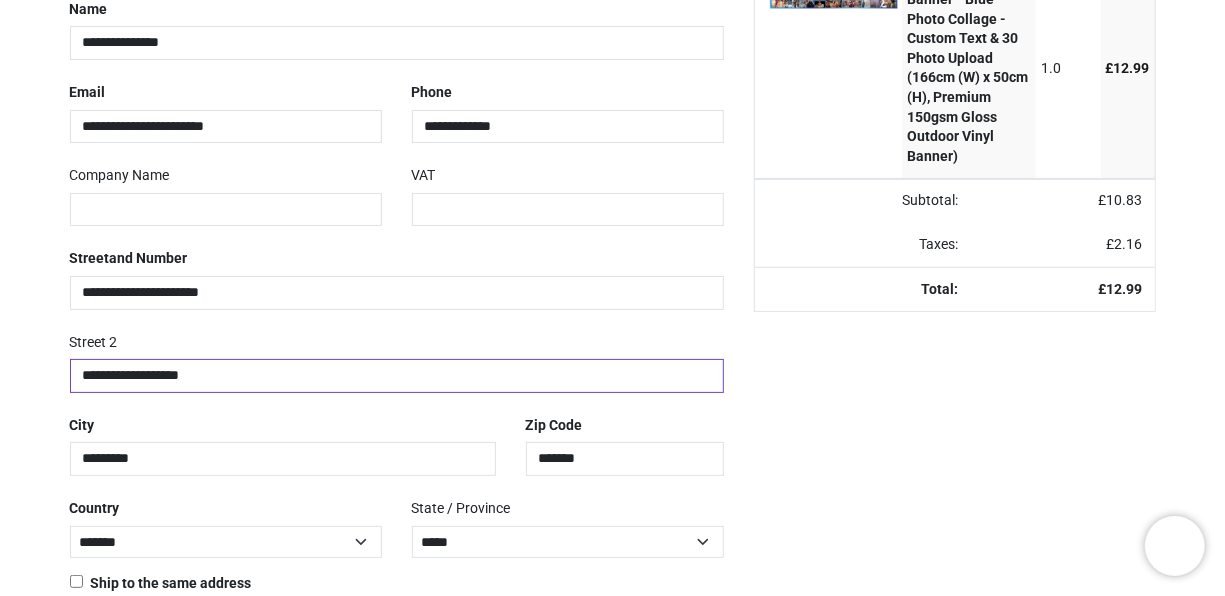 type on "**********" 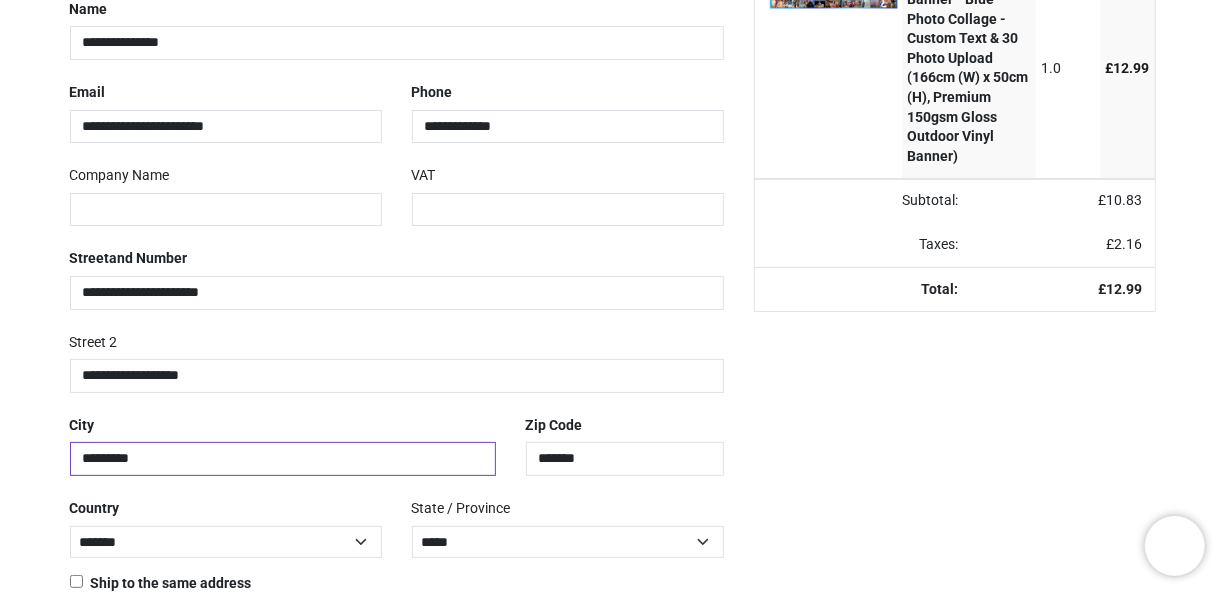click on "*********" at bounding box center [283, 459] 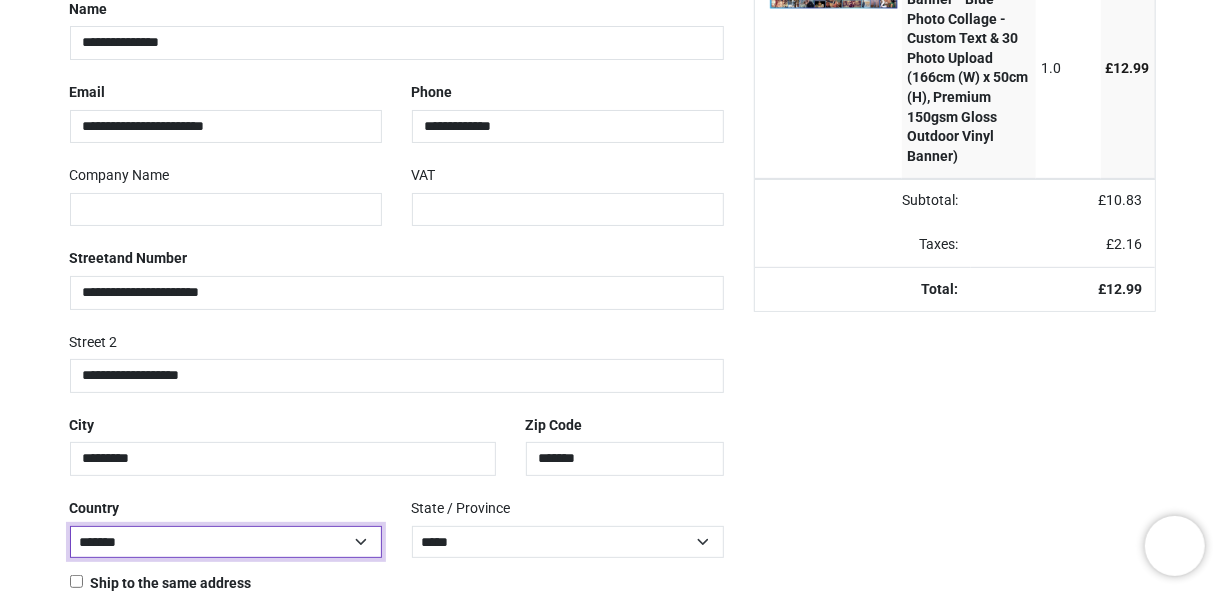 click on "**********" at bounding box center [226, 542] 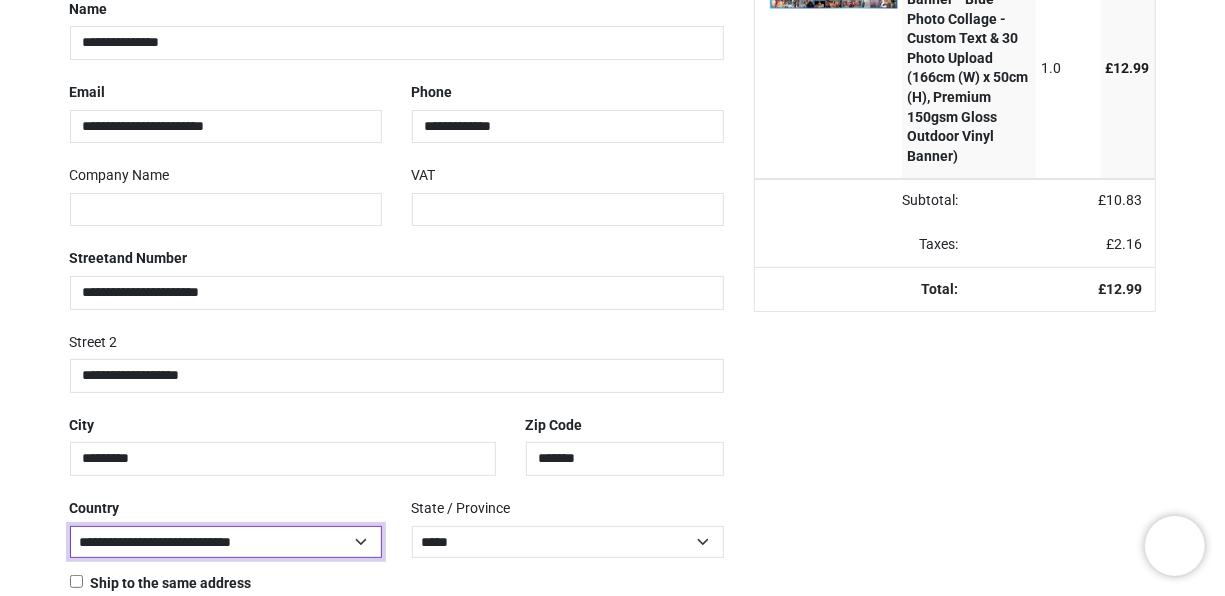 click on "**********" at bounding box center [226, 542] 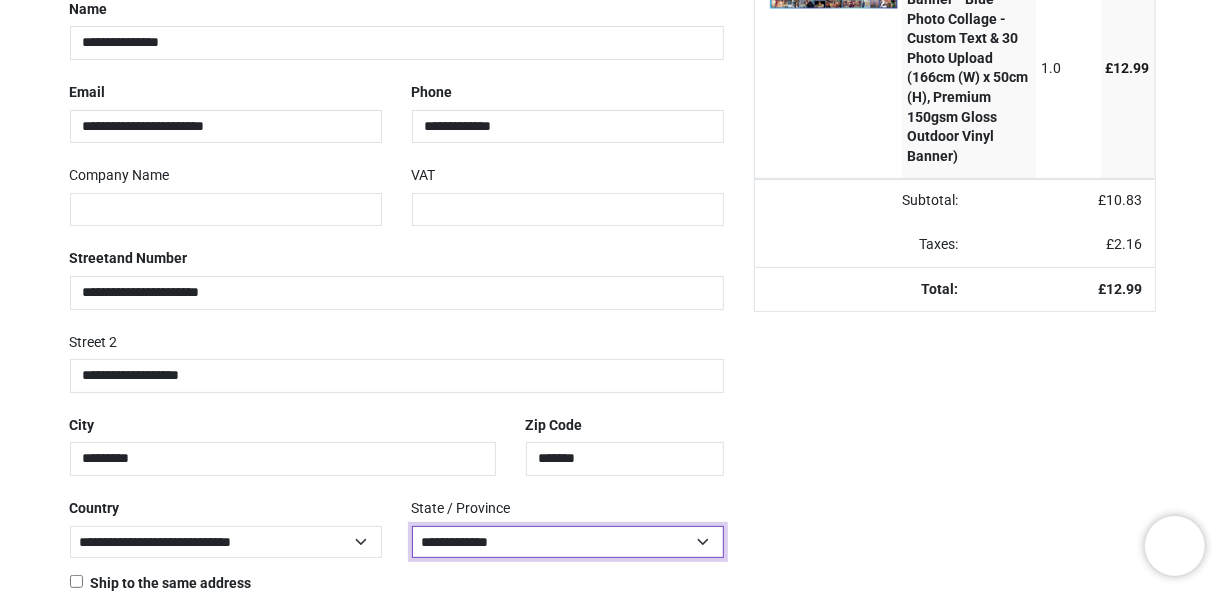 click on "**********" at bounding box center (568, 542) 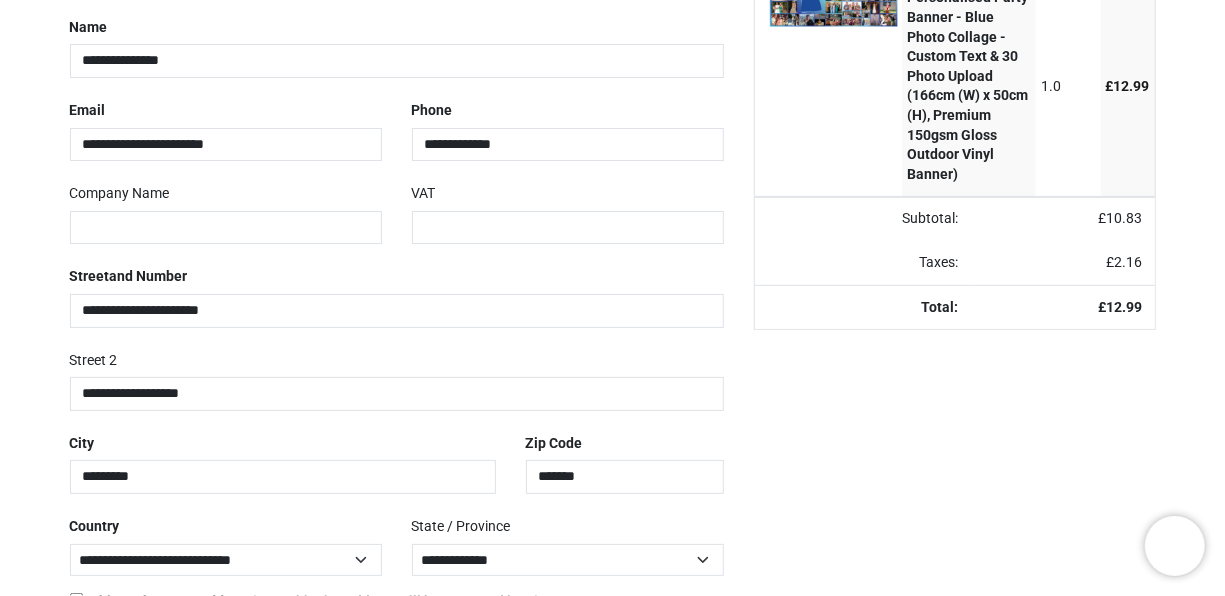 scroll, scrollTop: 326, scrollLeft: 0, axis: vertical 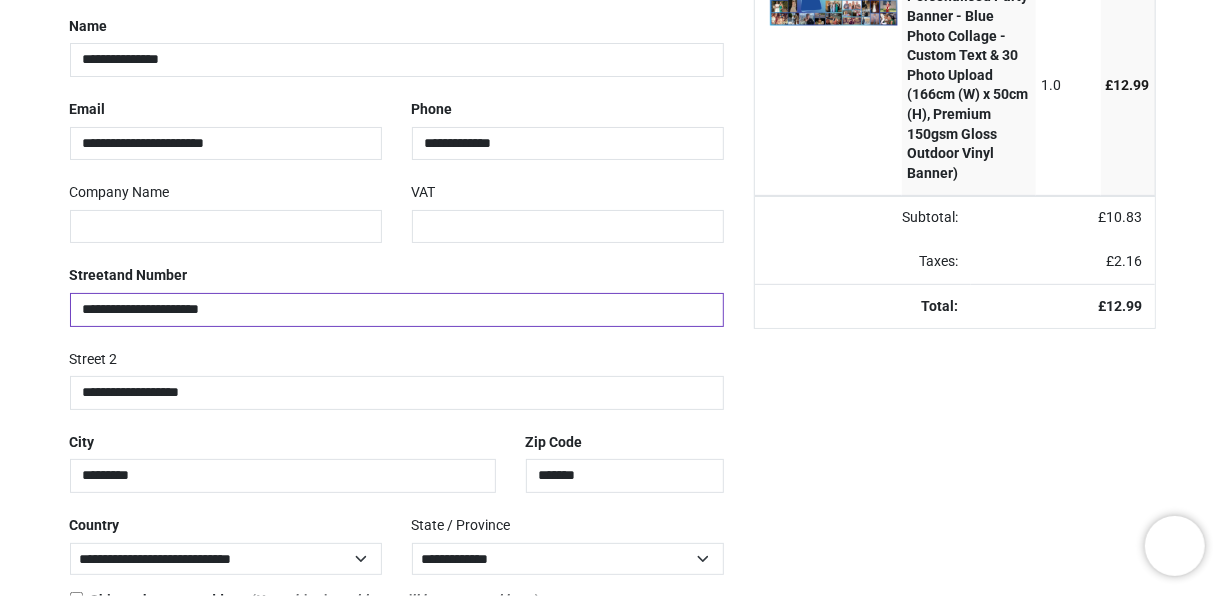 click on "**********" at bounding box center (397, 310) 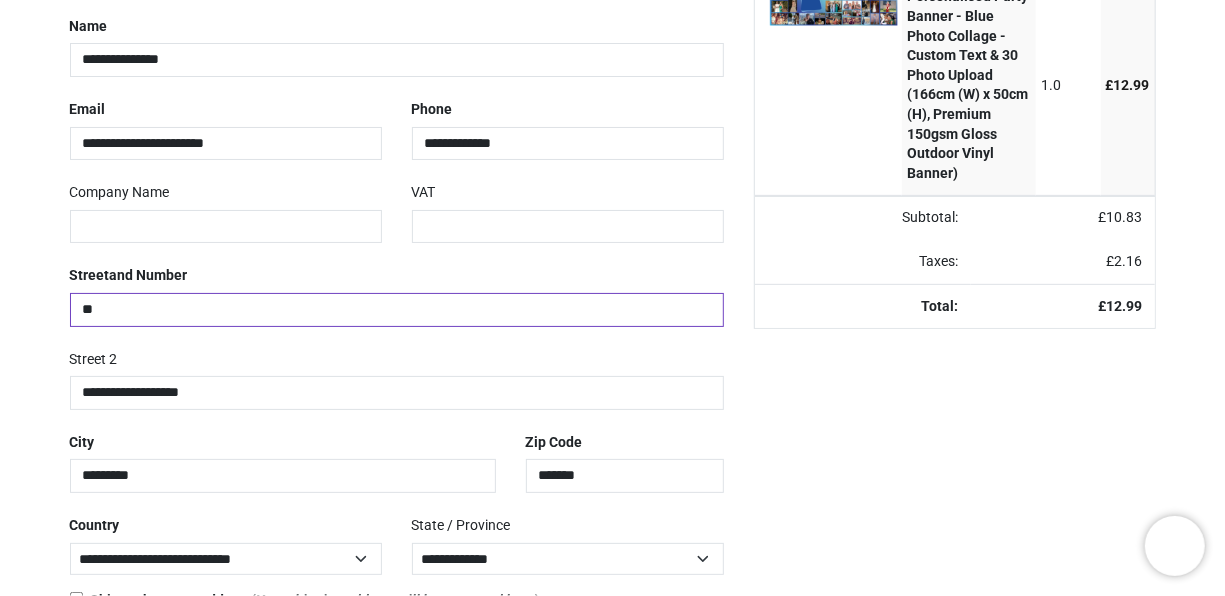 type on "*" 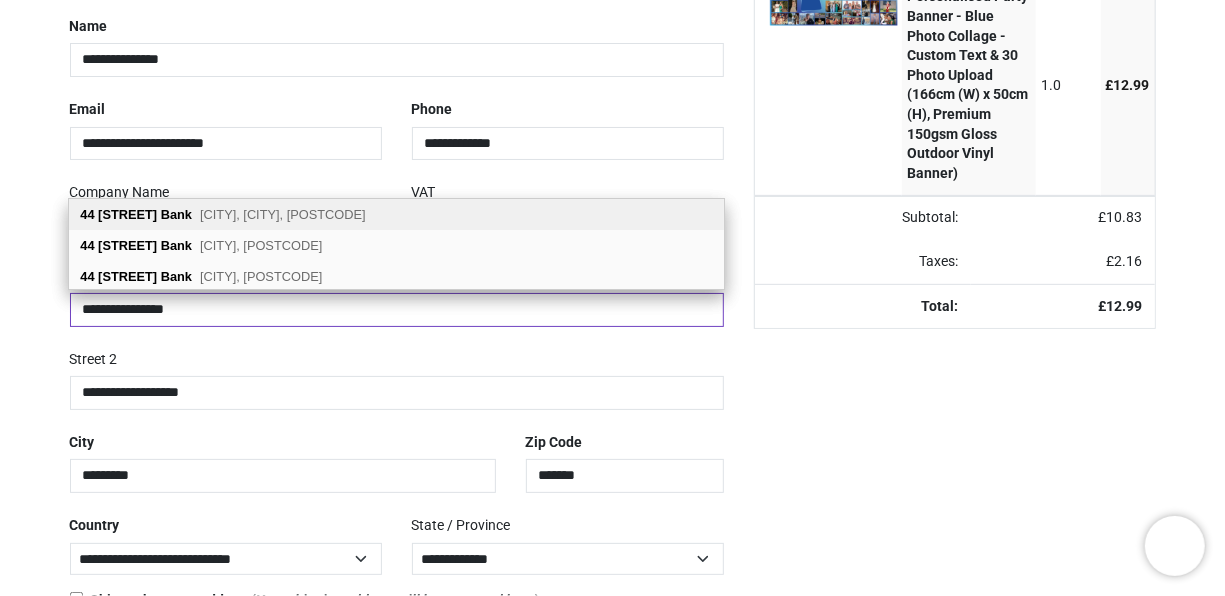 type on "**********" 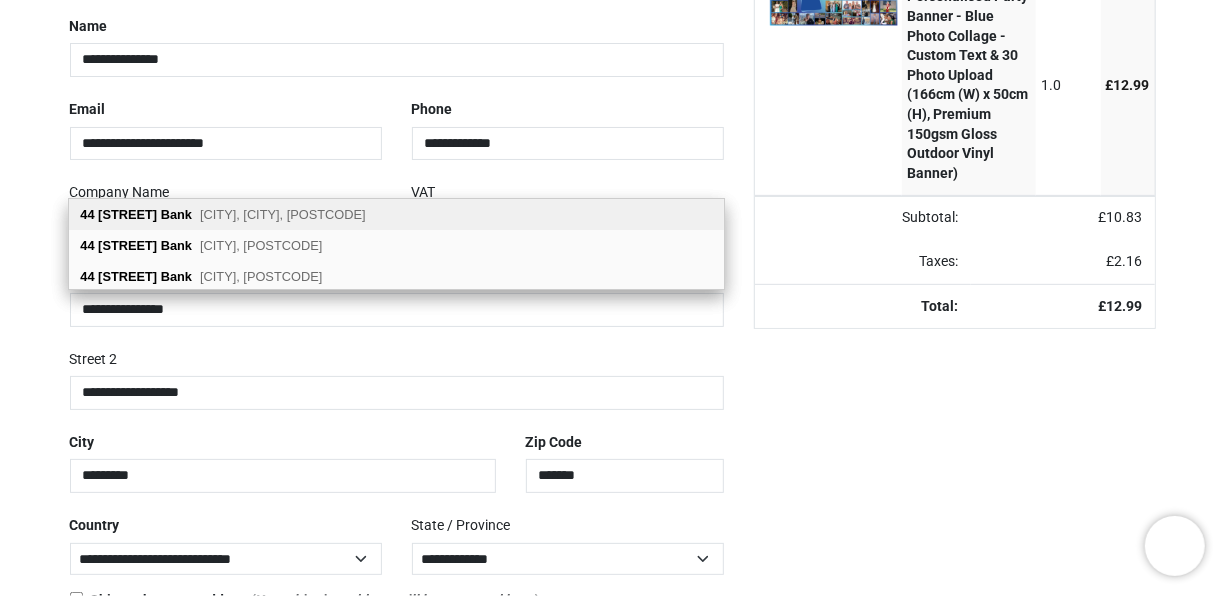 click on "Seafield, Bathgate, EH47 7EB" at bounding box center (283, 214) 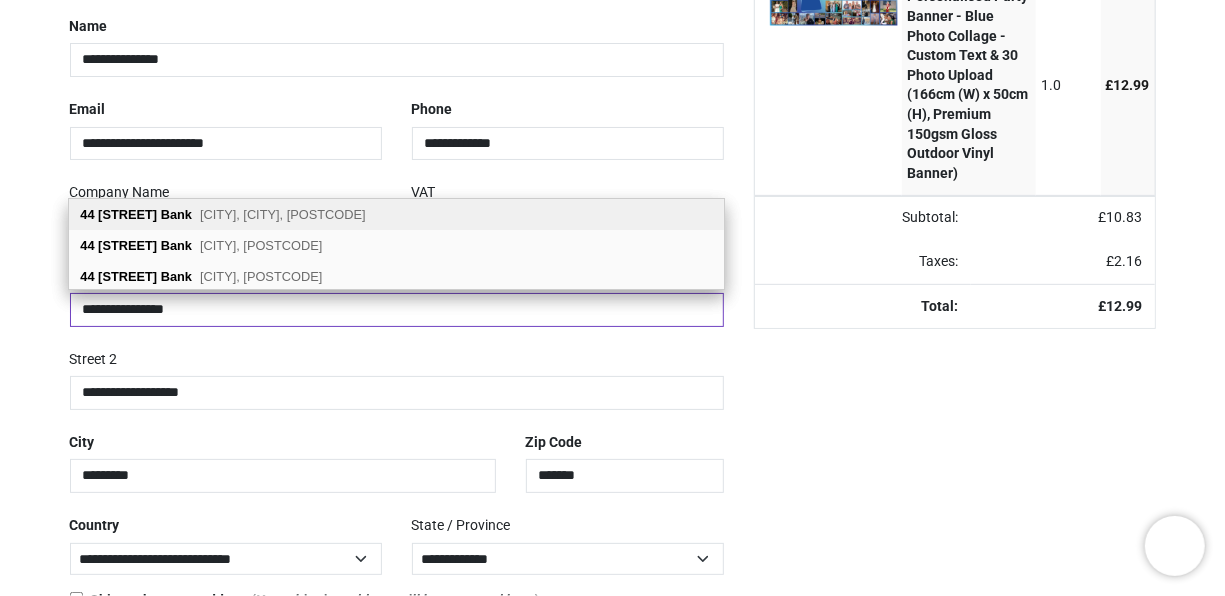 type on "********" 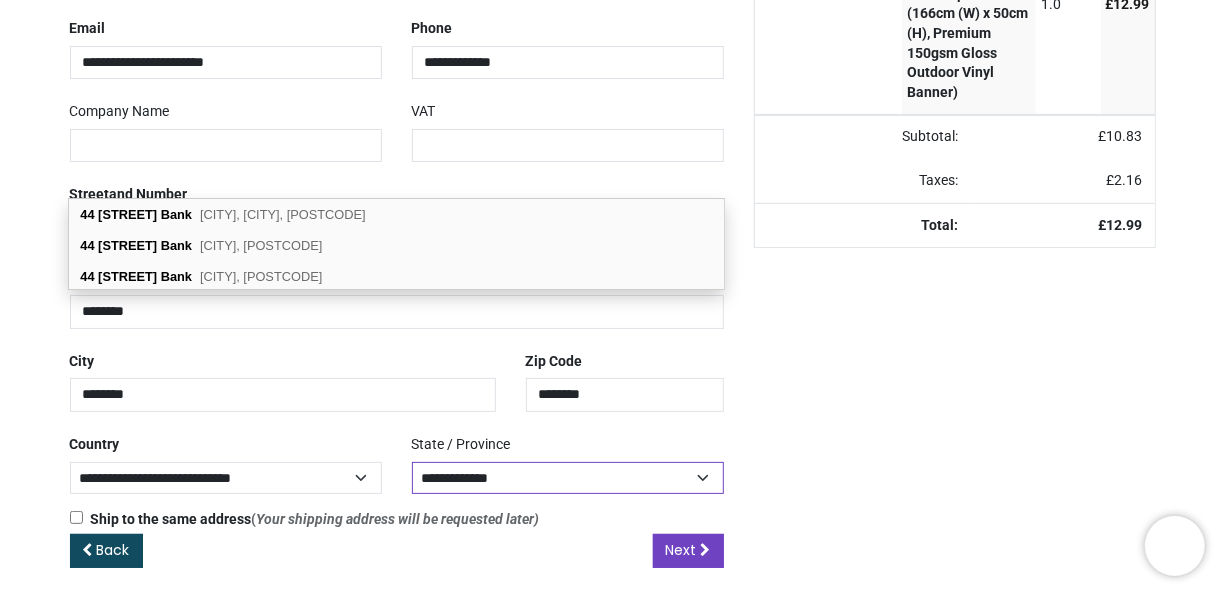 scroll, scrollTop: 413, scrollLeft: 0, axis: vertical 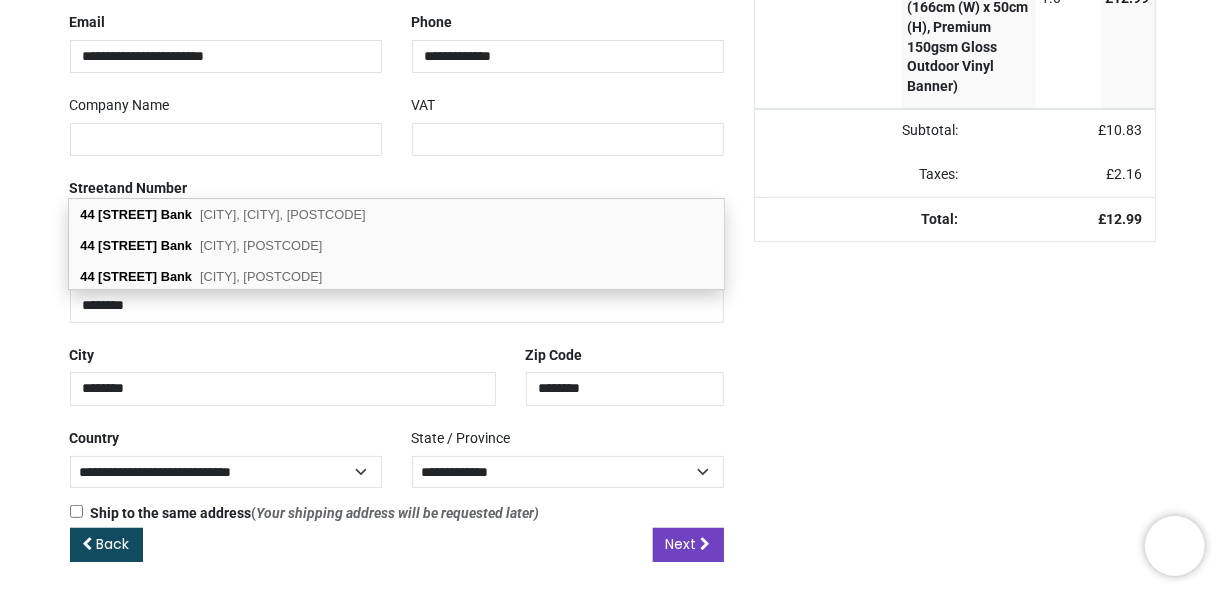 click on "Your order:    £  12.99
Product
Quantity
Price
Personalised Party Banner - Blue Photo Collage - Custom Text & 30 Photo Upload (166cm (W) x 50cm (H), Premium 150gsm Gloss Outdoor Vinyl Banner)
1.0 £  12.99" at bounding box center [955, 225] 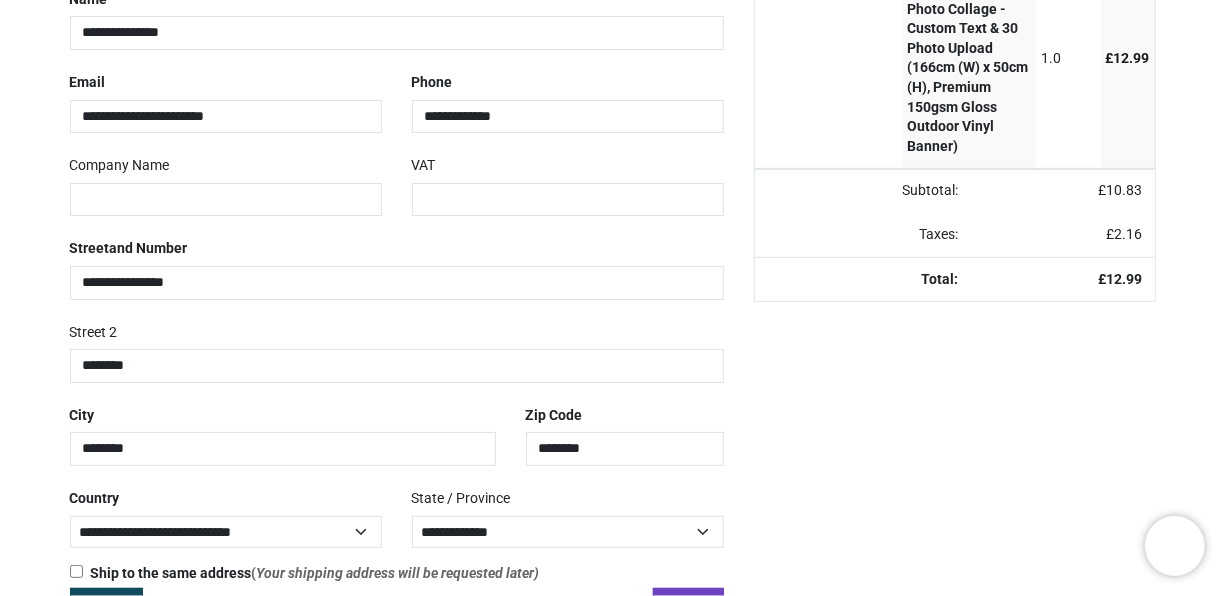 scroll, scrollTop: 413, scrollLeft: 0, axis: vertical 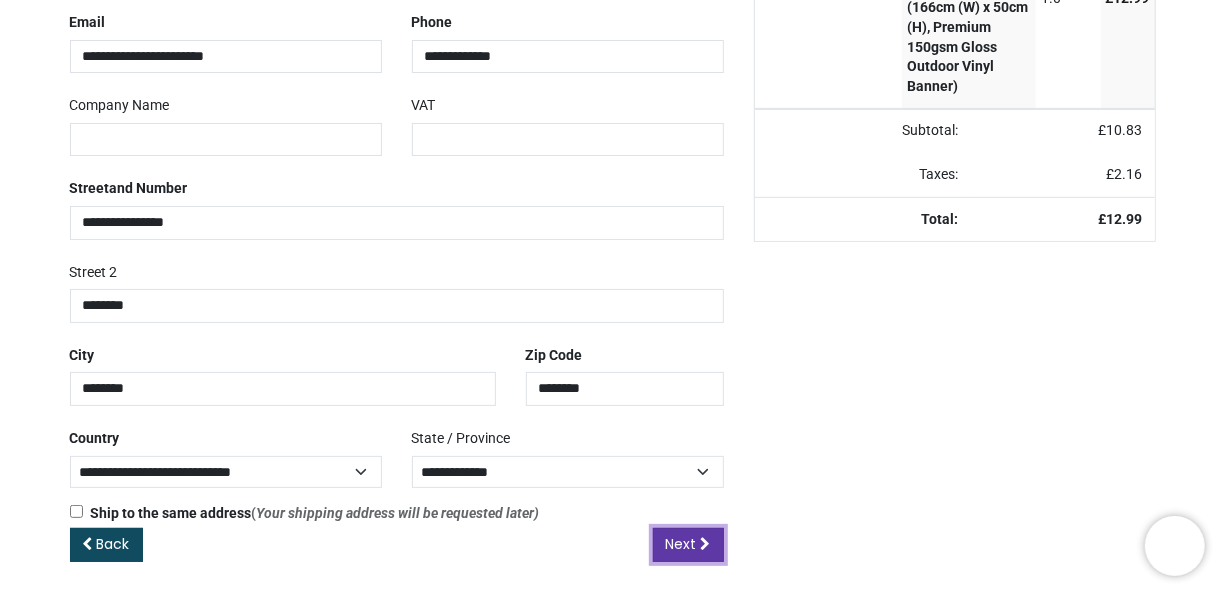 click on "Next" at bounding box center (681, 544) 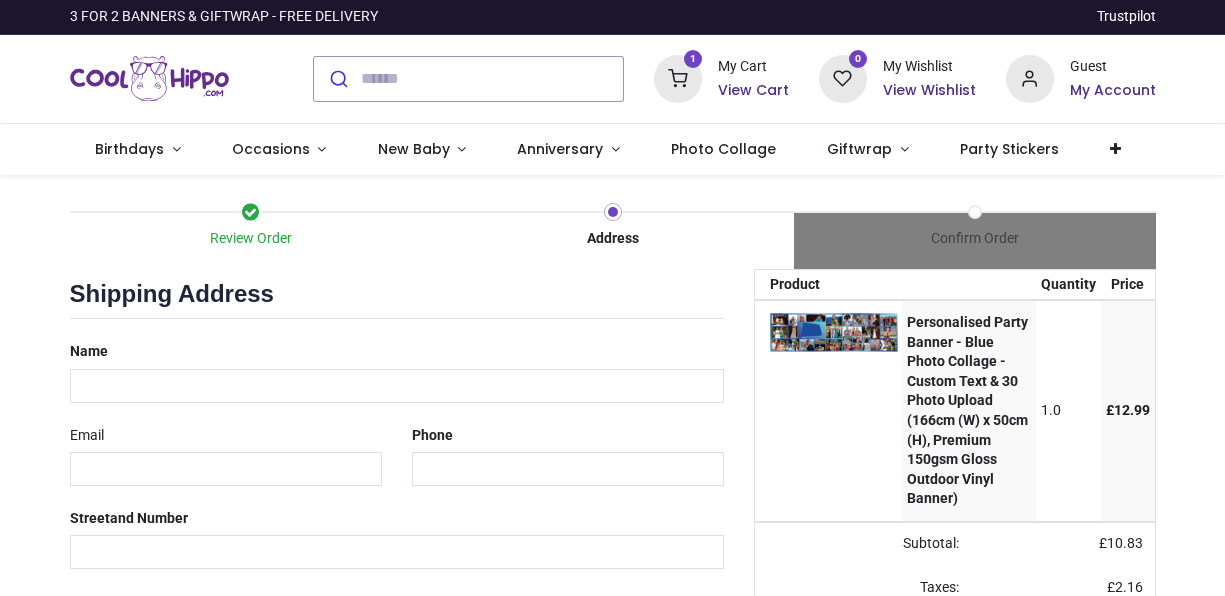 scroll, scrollTop: 0, scrollLeft: 0, axis: both 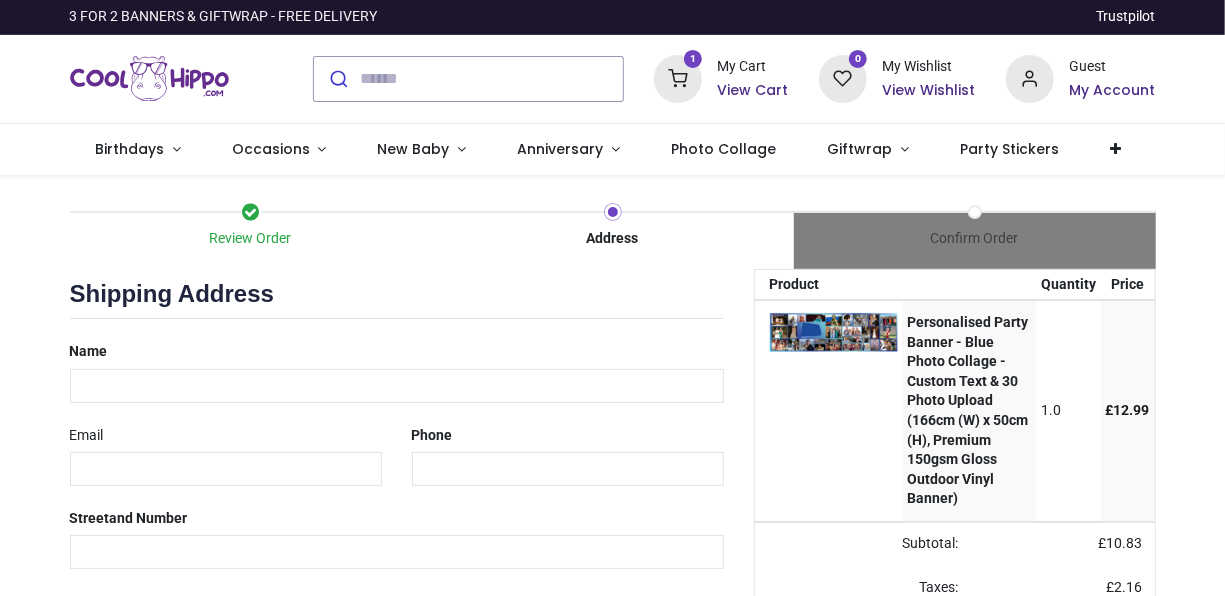 select on "***" 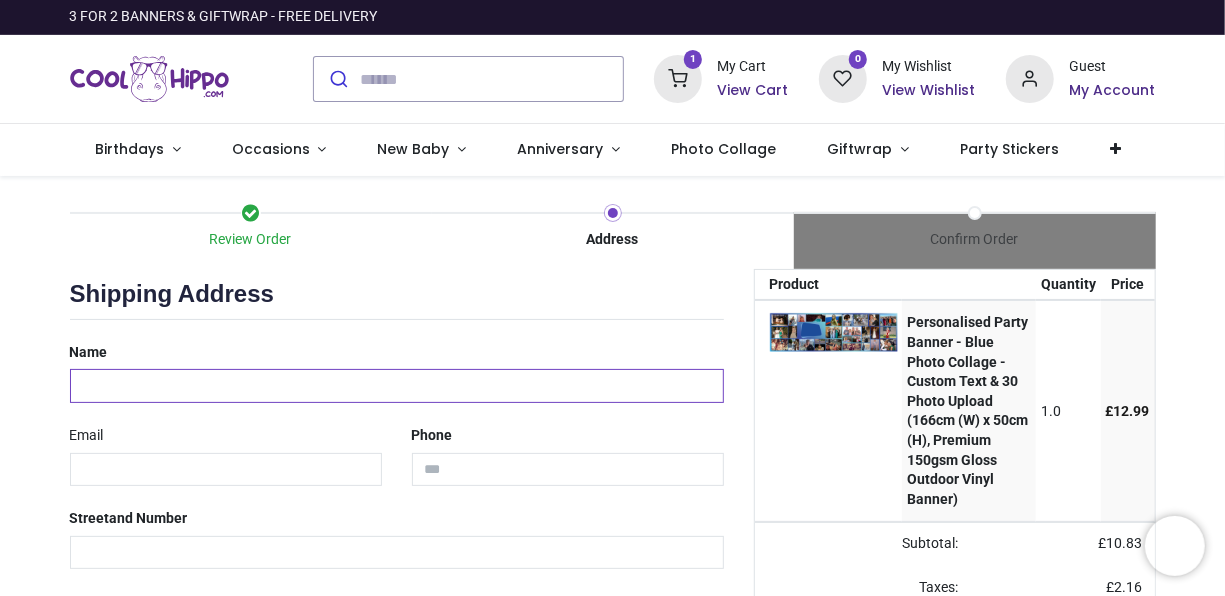 click at bounding box center (397, 386) 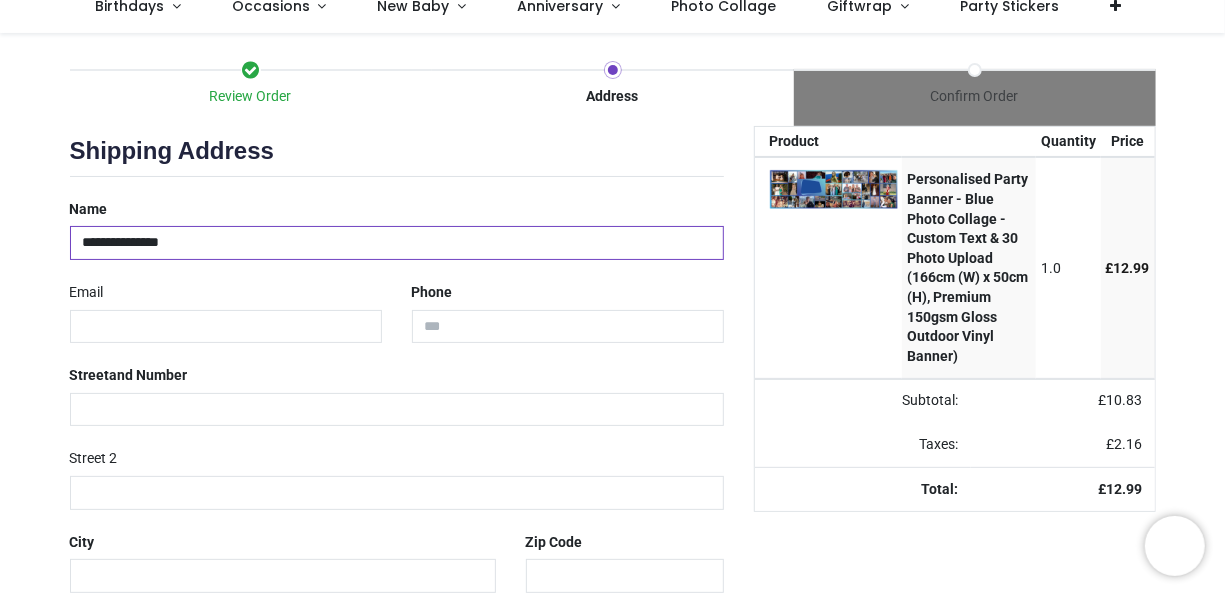 scroll, scrollTop: 149, scrollLeft: 0, axis: vertical 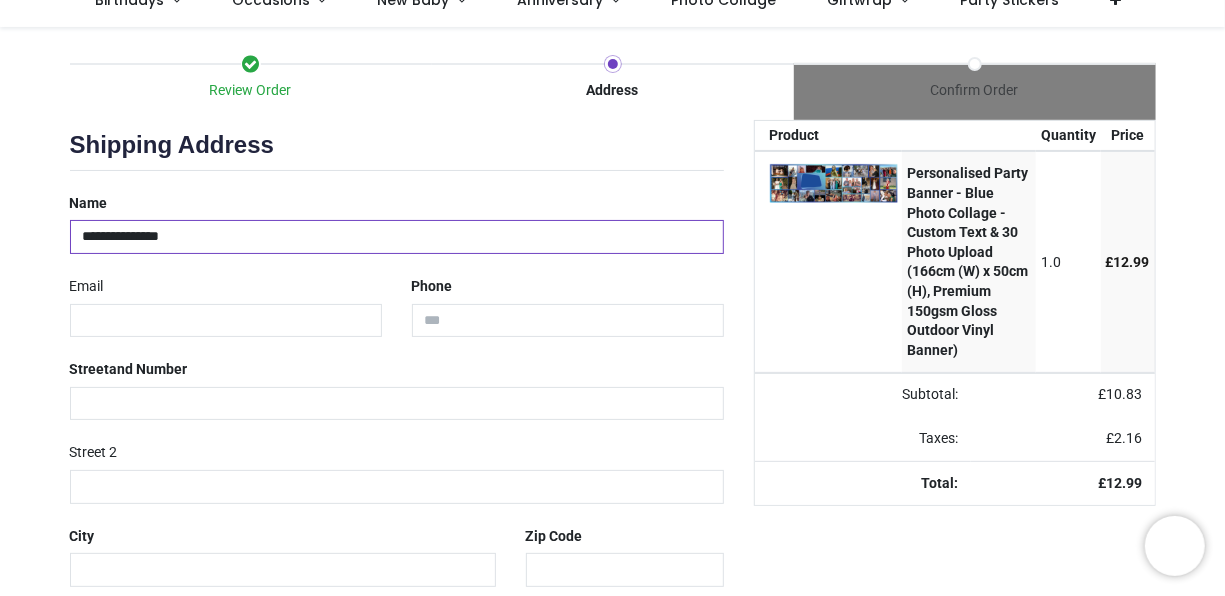 type on "**********" 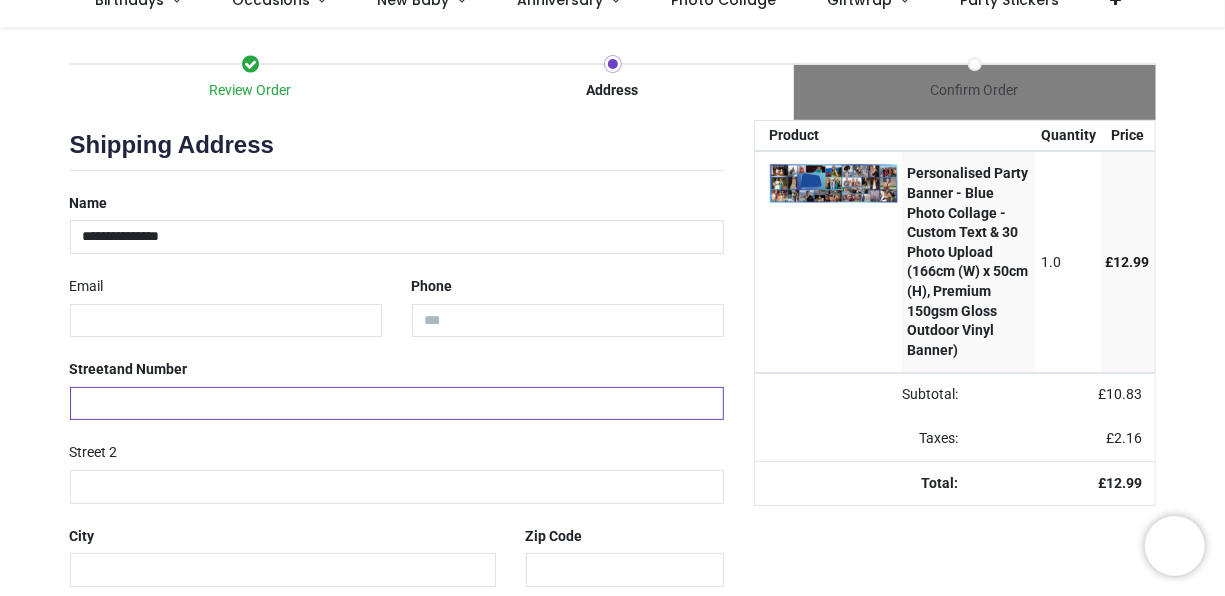 click at bounding box center (397, 404) 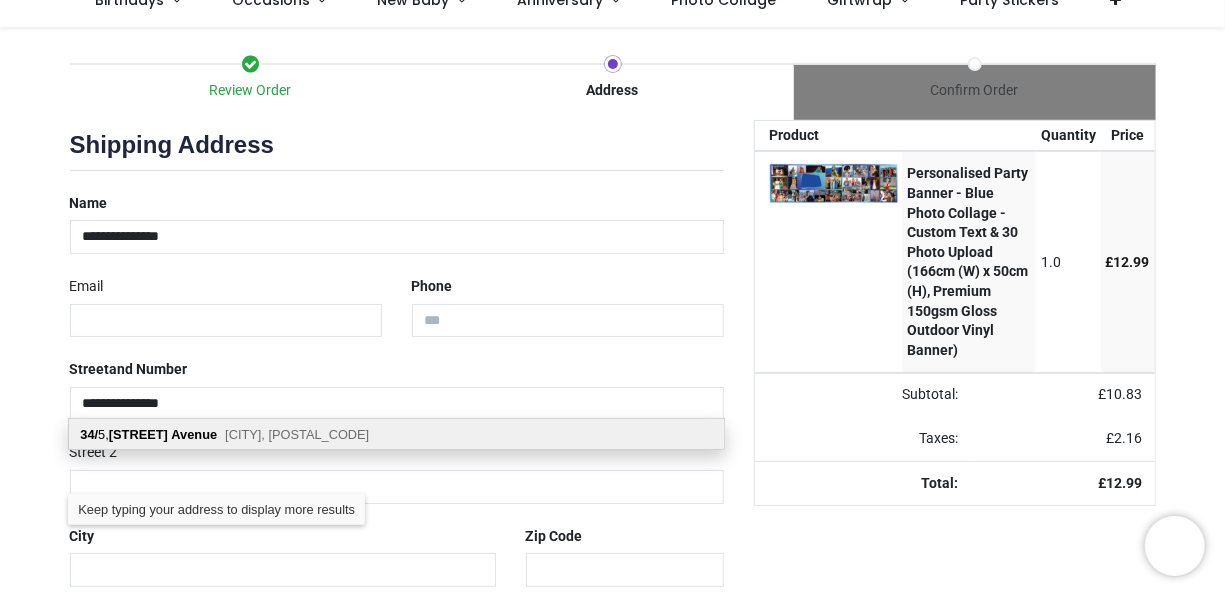 click on "Avenue" at bounding box center (194, 434) 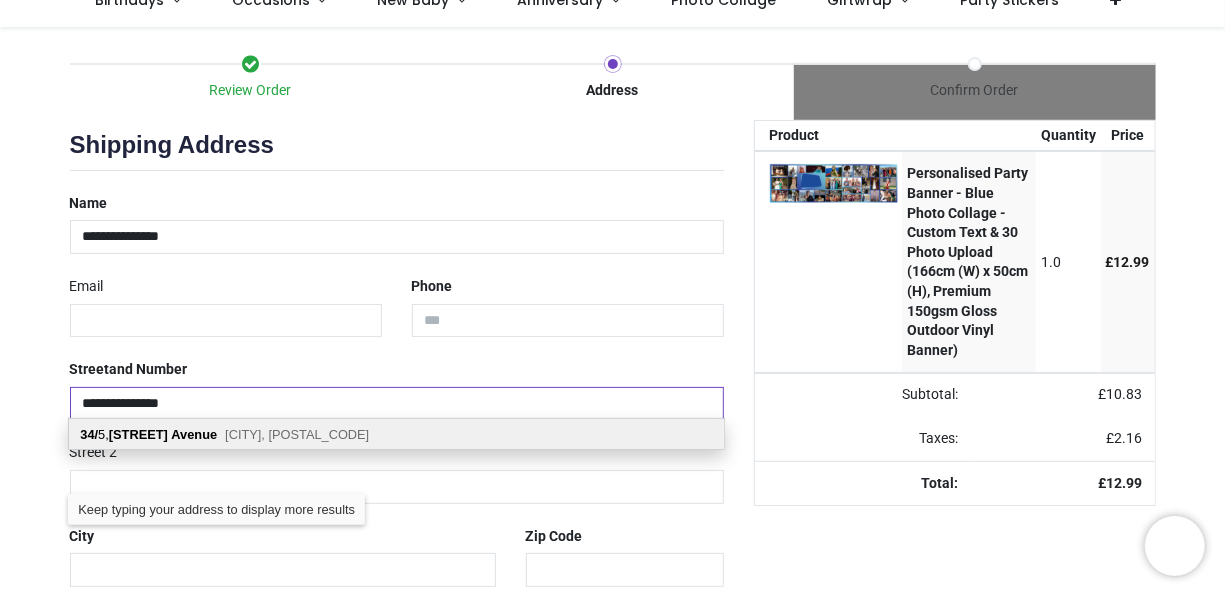 type on "**********" 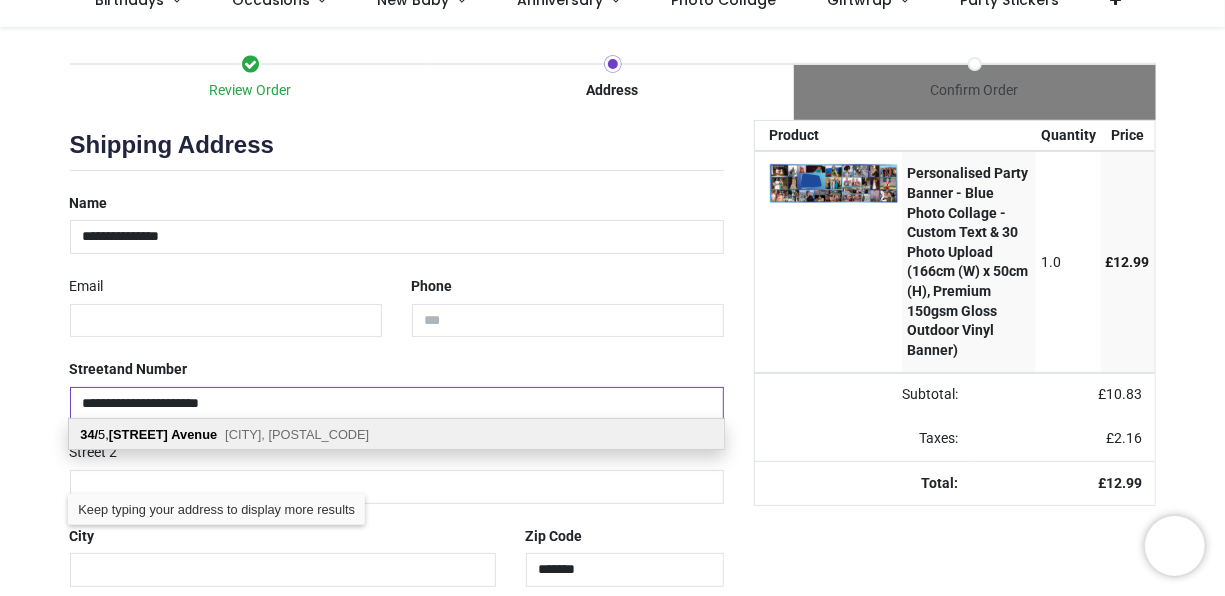 select on "***" 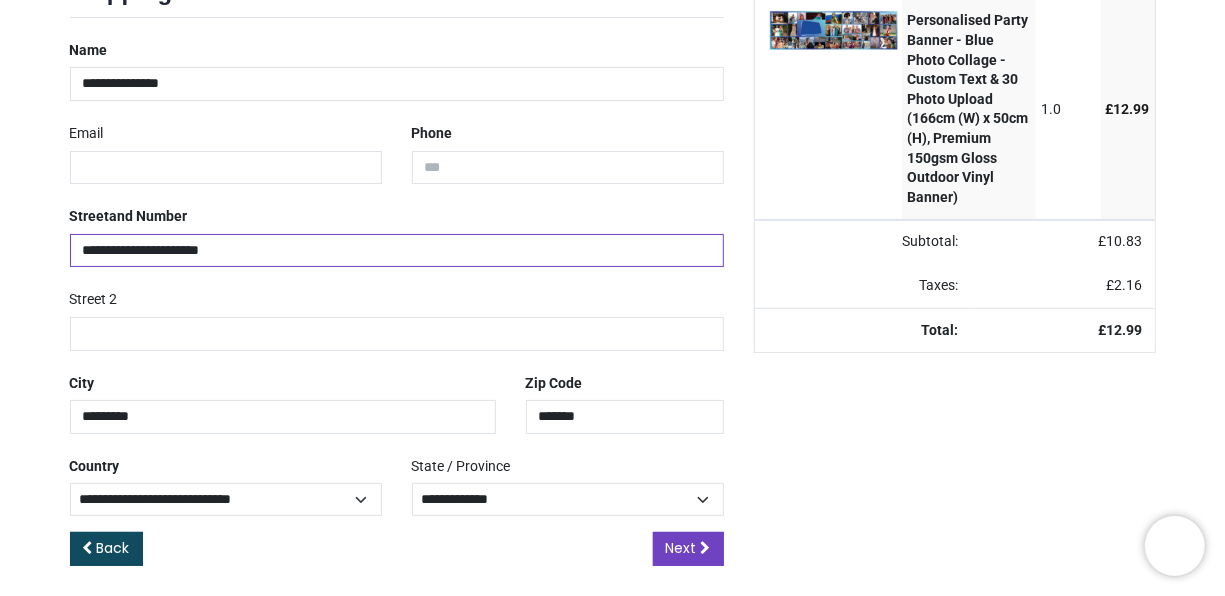 scroll, scrollTop: 306, scrollLeft: 0, axis: vertical 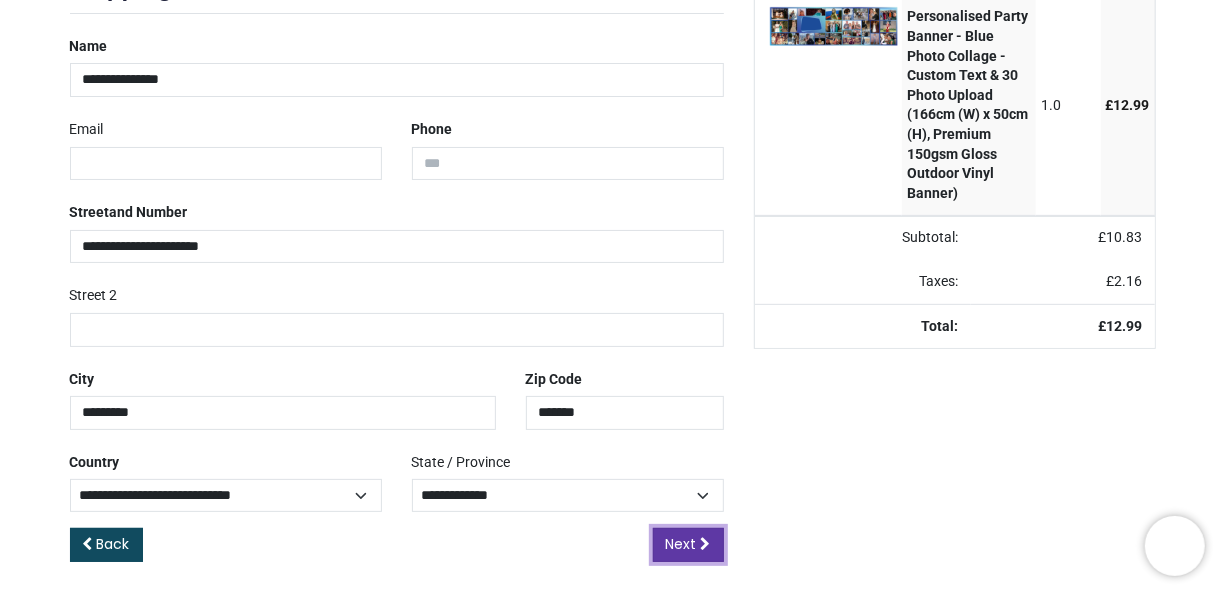 click on "Next" at bounding box center [681, 544] 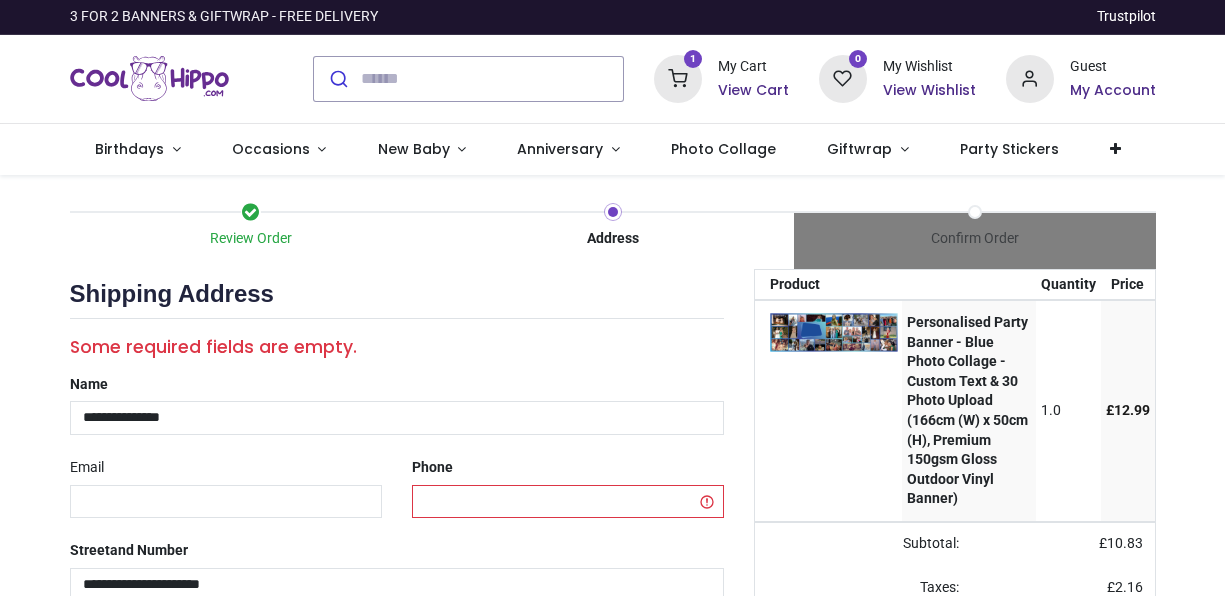 scroll, scrollTop: 0, scrollLeft: 0, axis: both 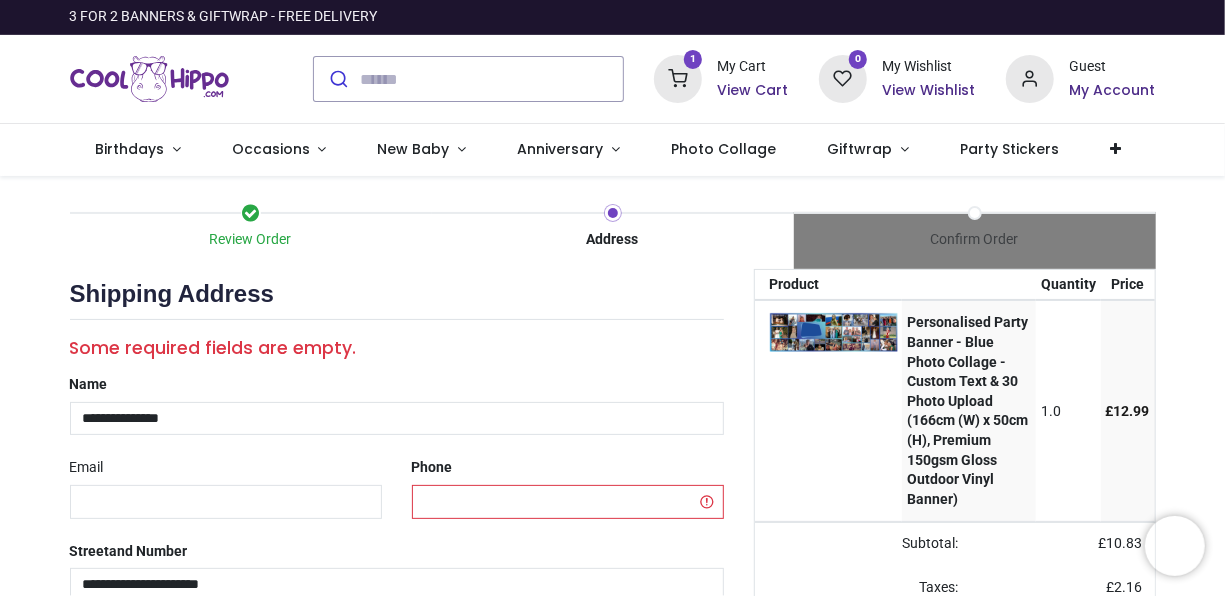 select on "***" 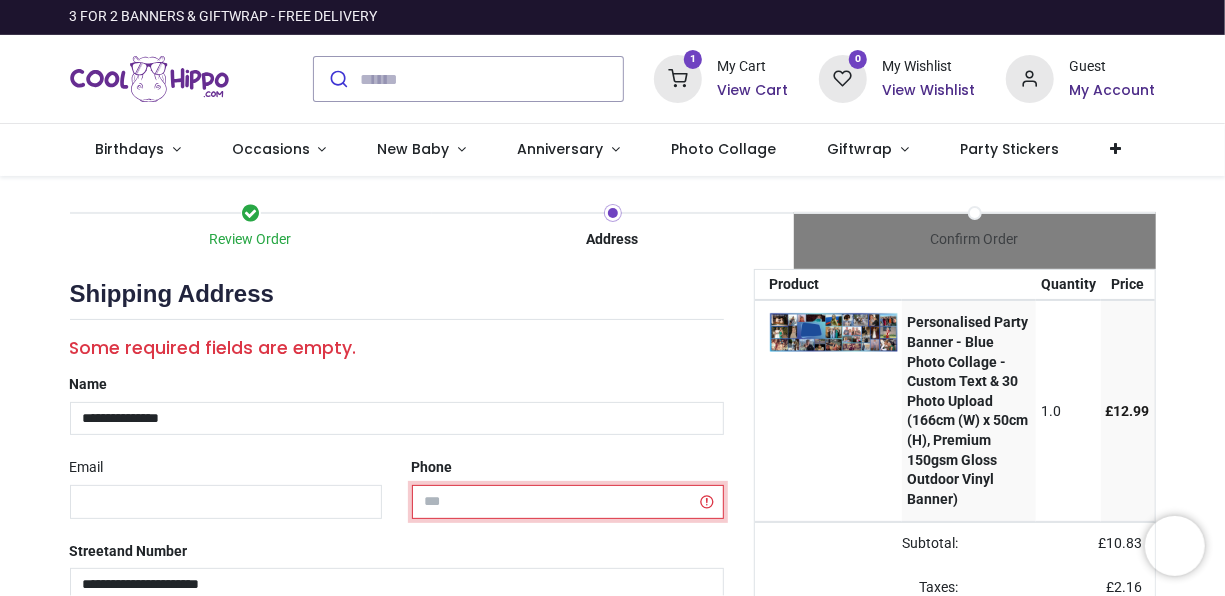 click at bounding box center [568, 502] 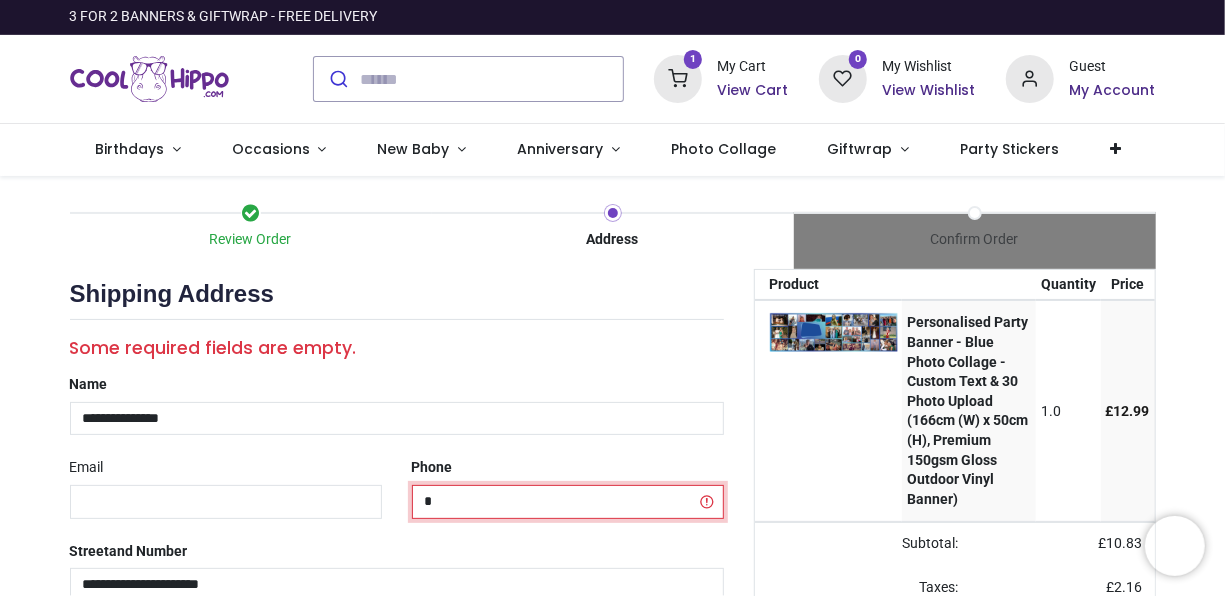 click on "*" at bounding box center (568, 502) 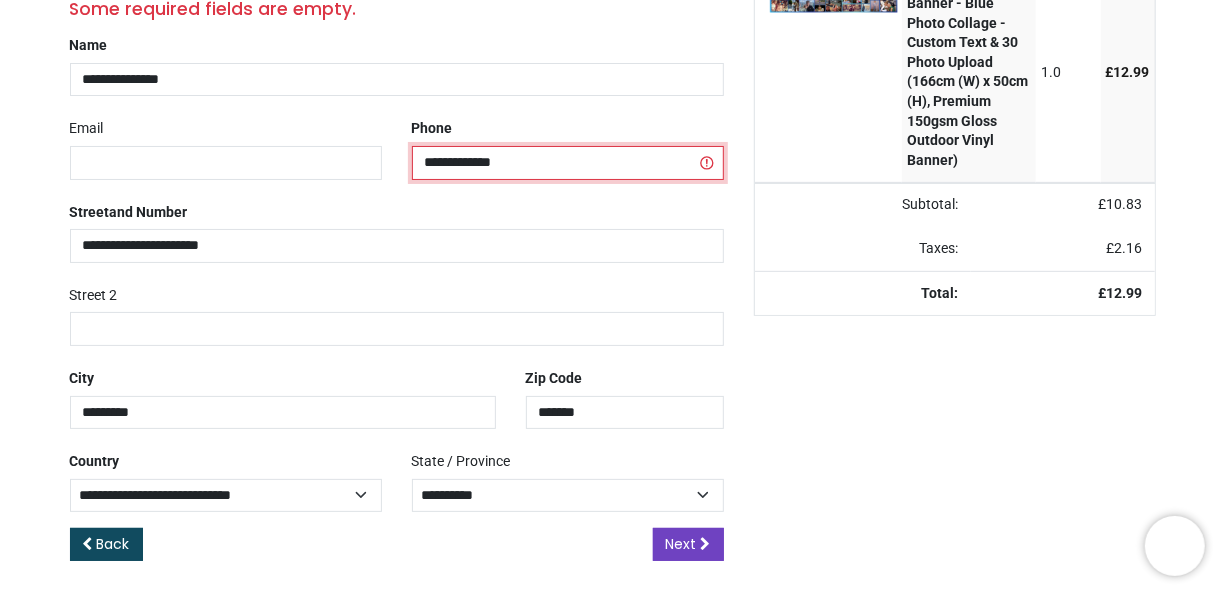 scroll, scrollTop: 338, scrollLeft: 0, axis: vertical 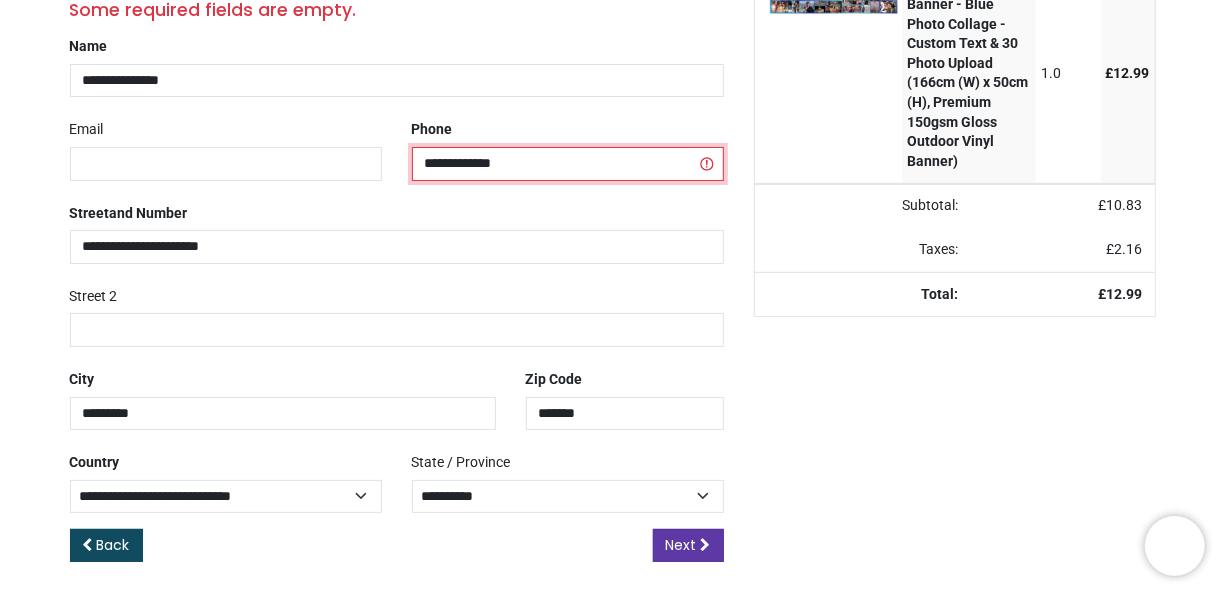 type on "**********" 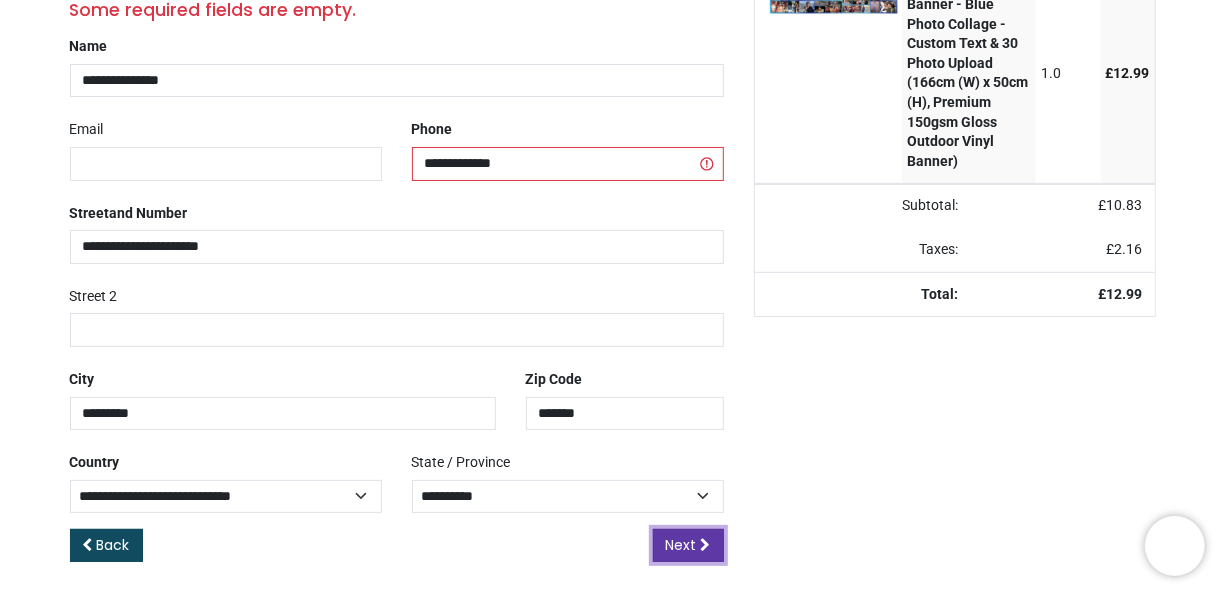 click on "Next" at bounding box center [681, 545] 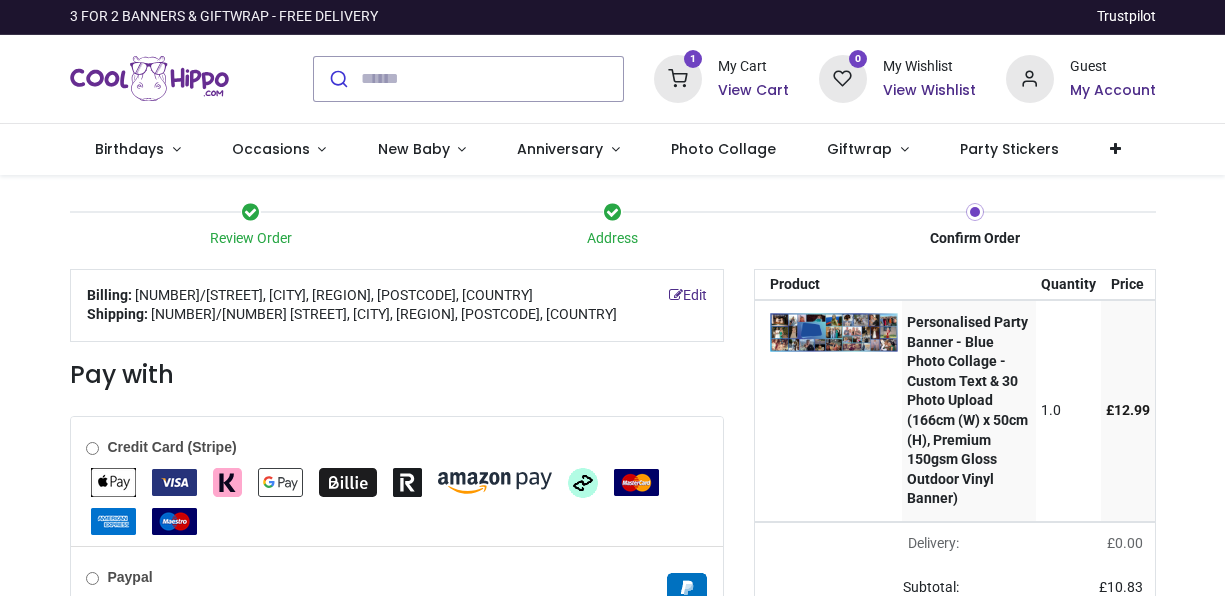 scroll, scrollTop: 0, scrollLeft: 0, axis: both 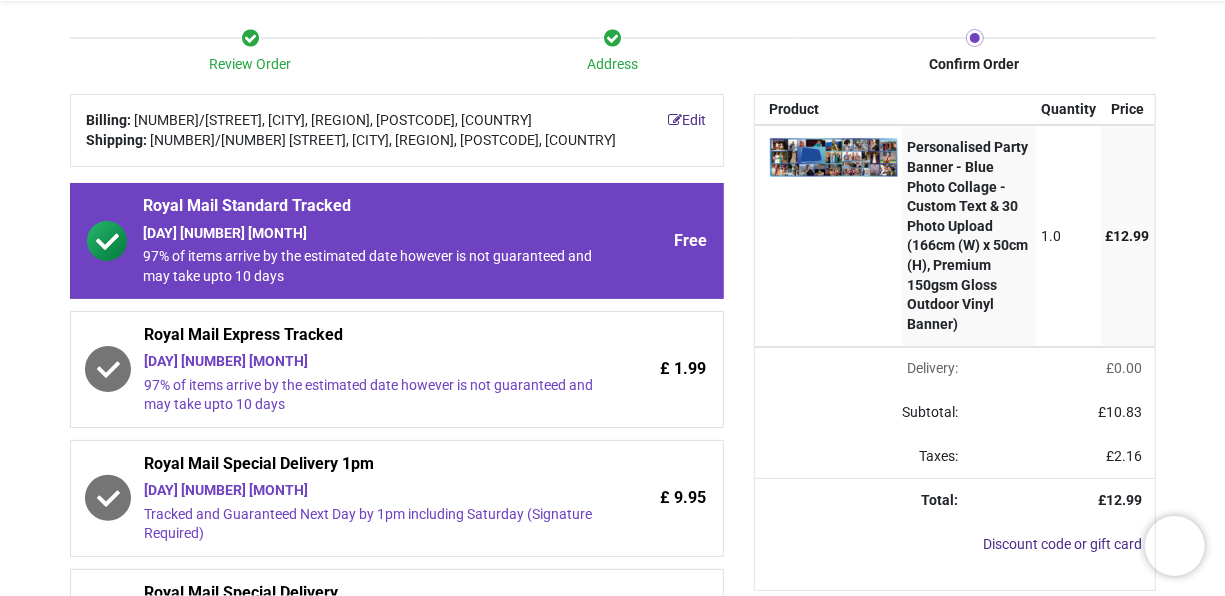 click on "[DAY] [NUMBER] [MONTH]" at bounding box center [370, 362] 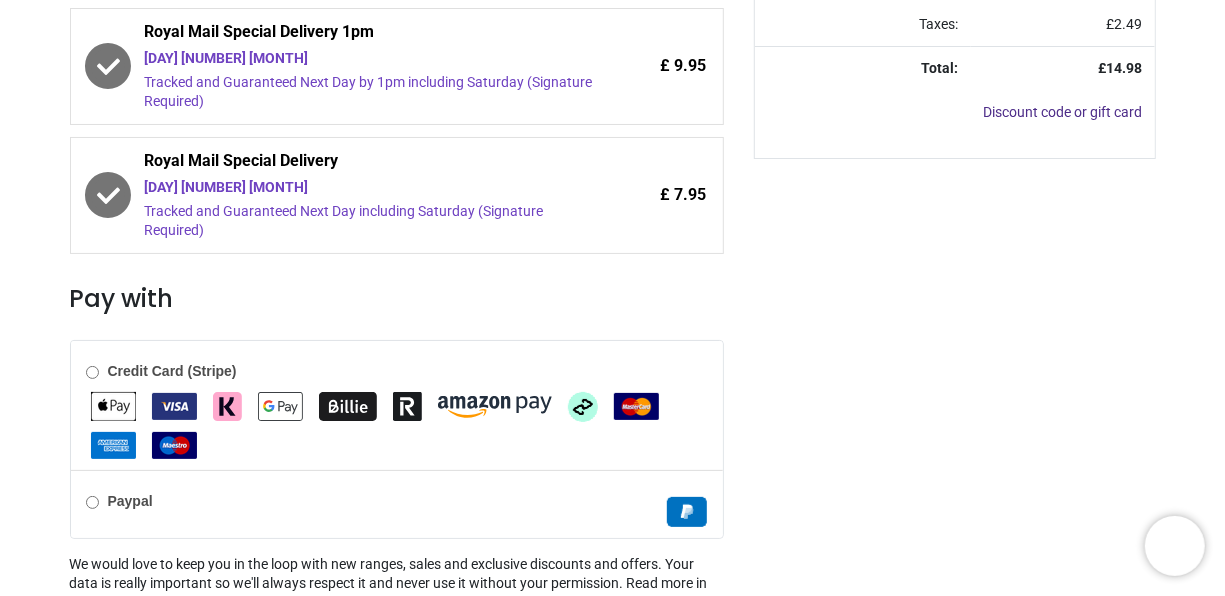 scroll, scrollTop: 618, scrollLeft: 0, axis: vertical 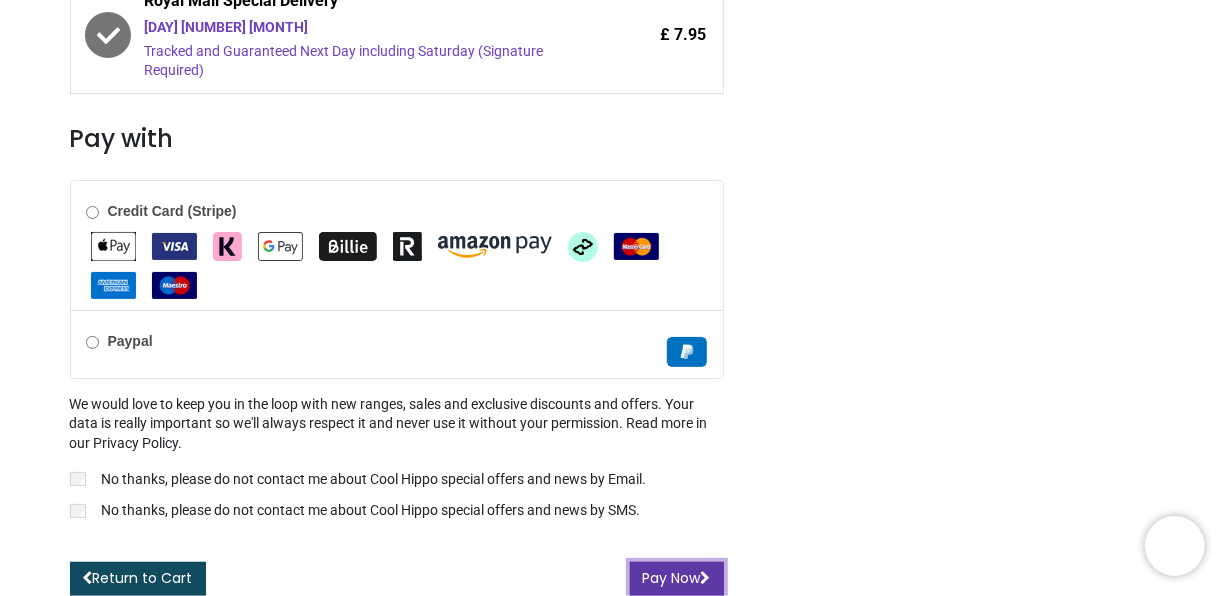 click on "Pay Now" at bounding box center (677, 579) 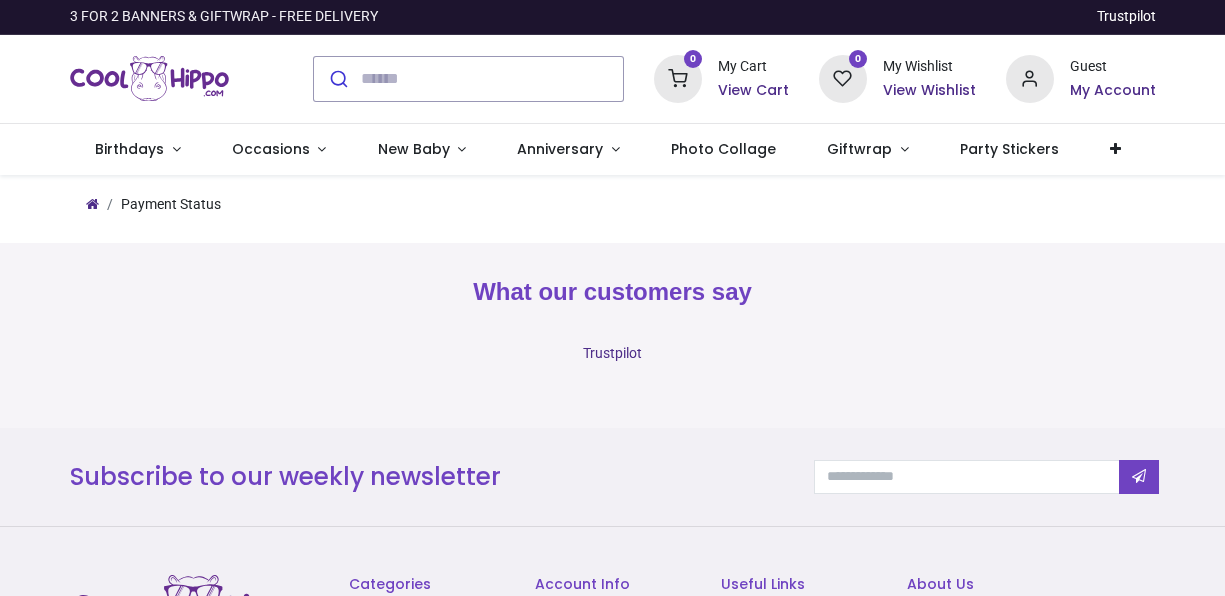 scroll, scrollTop: 0, scrollLeft: 0, axis: both 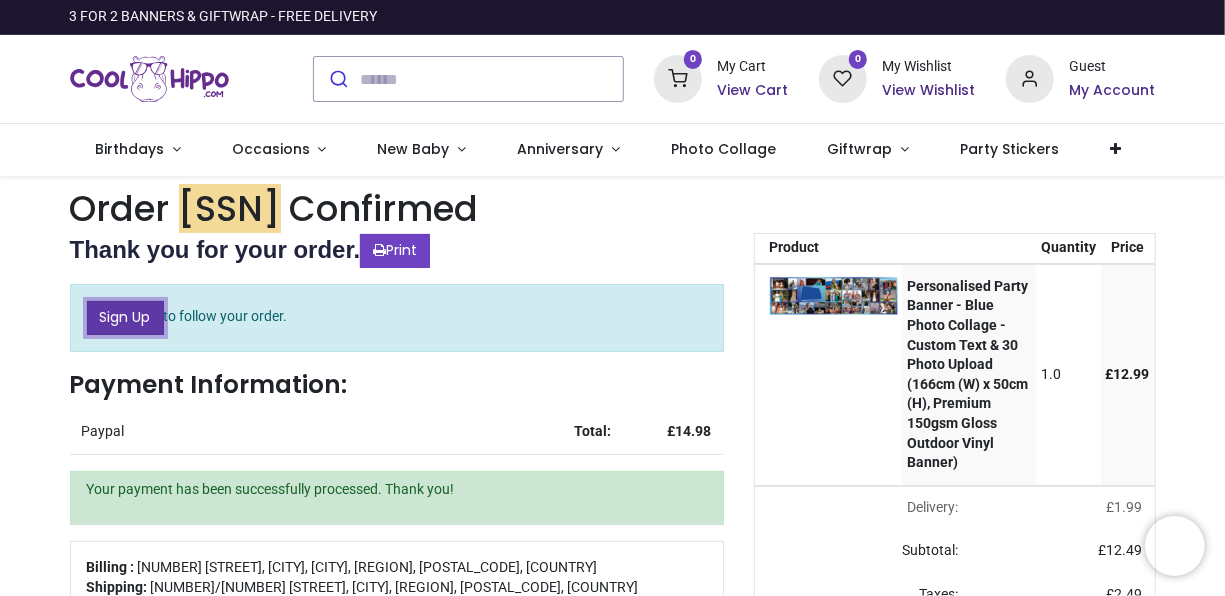 click on "Sign Up" at bounding box center [125, 318] 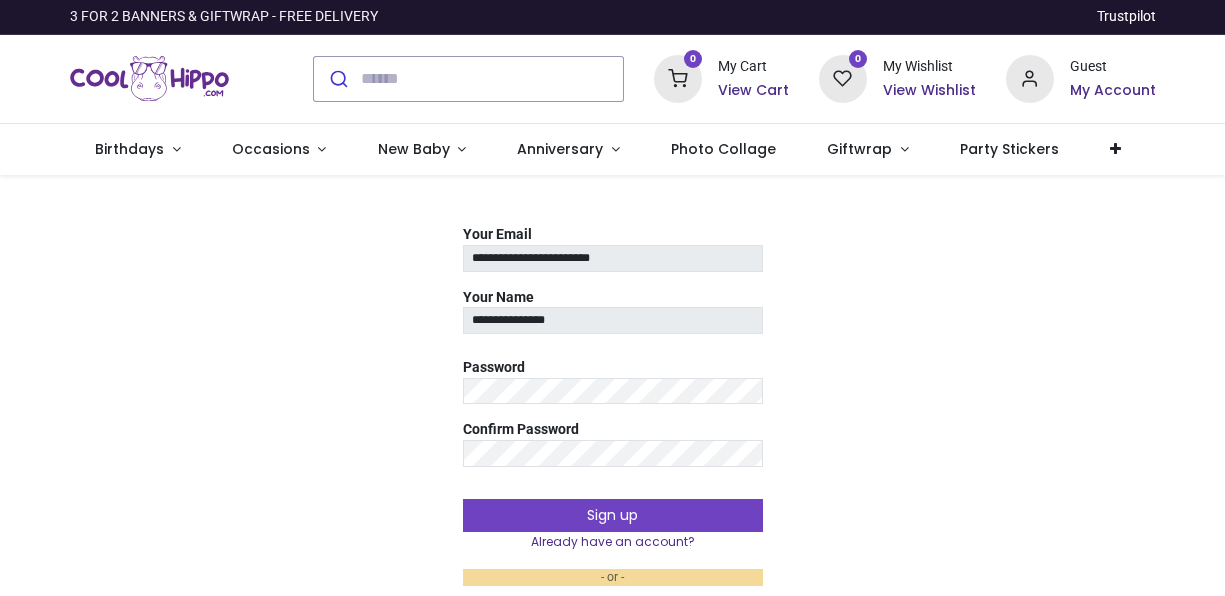 scroll, scrollTop: 0, scrollLeft: 0, axis: both 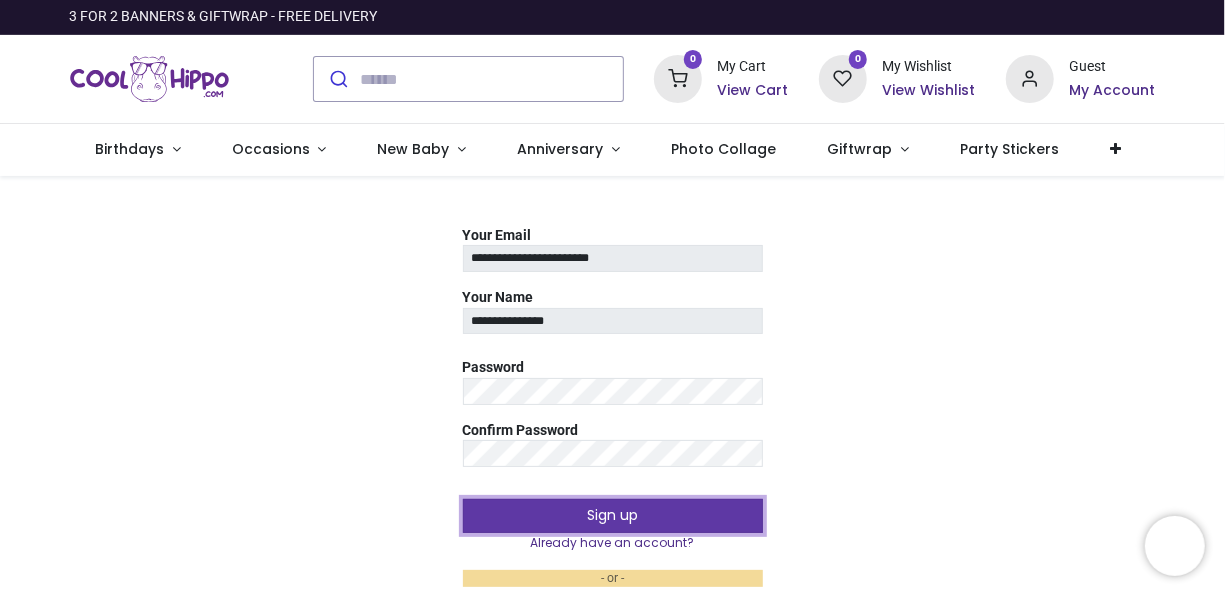 click on "Sign up" at bounding box center (613, 516) 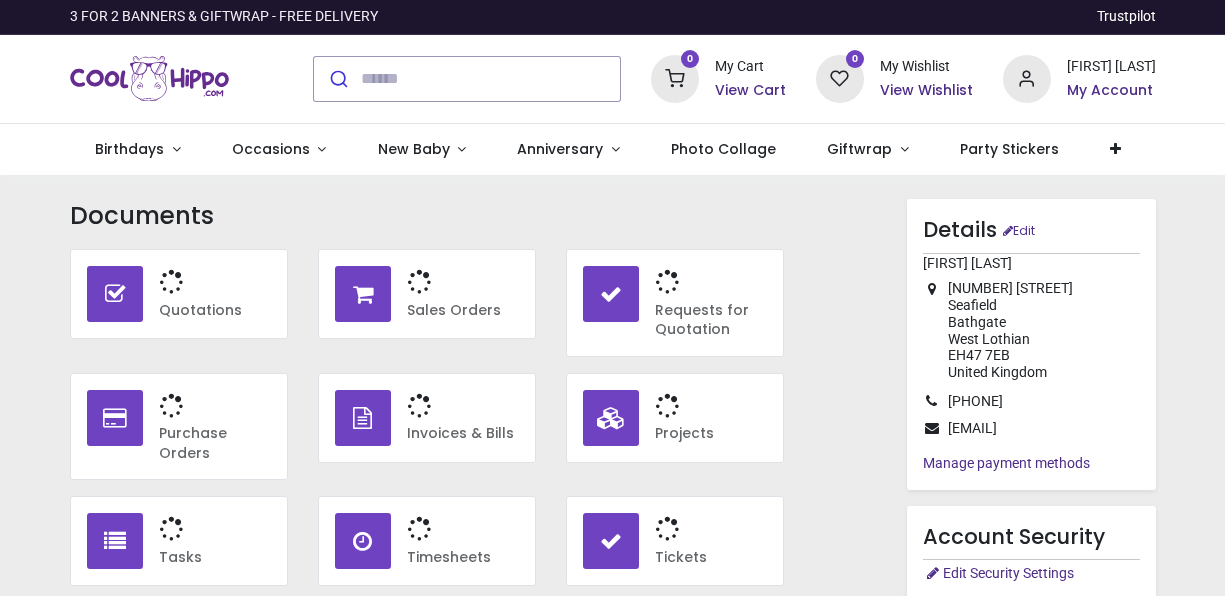 scroll, scrollTop: 0, scrollLeft: 0, axis: both 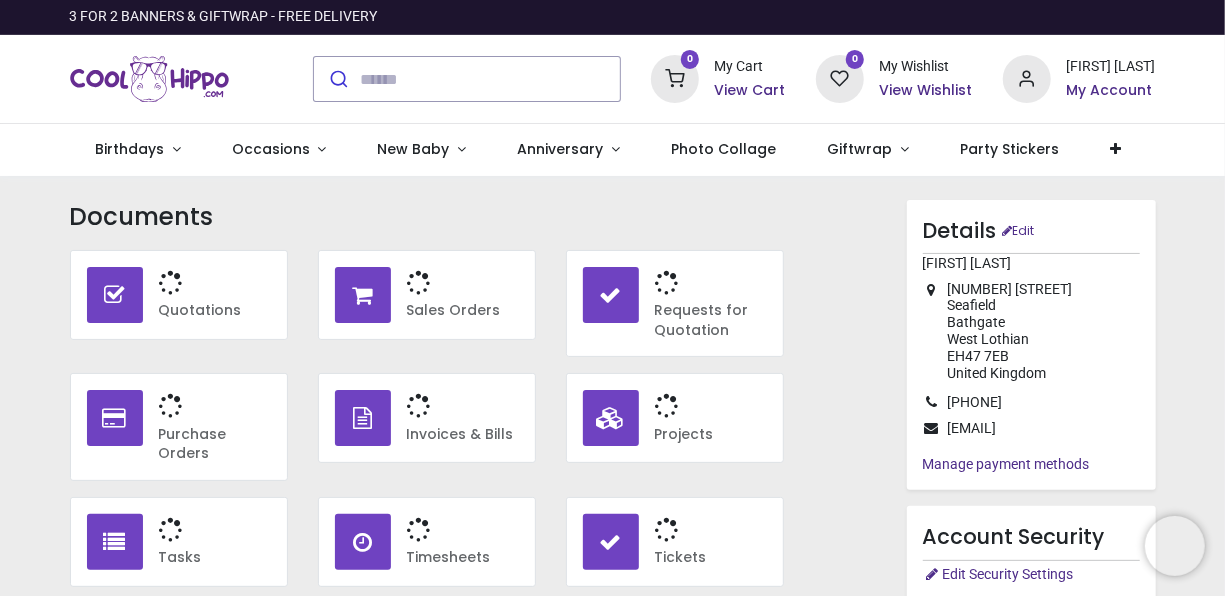 type on "**********" 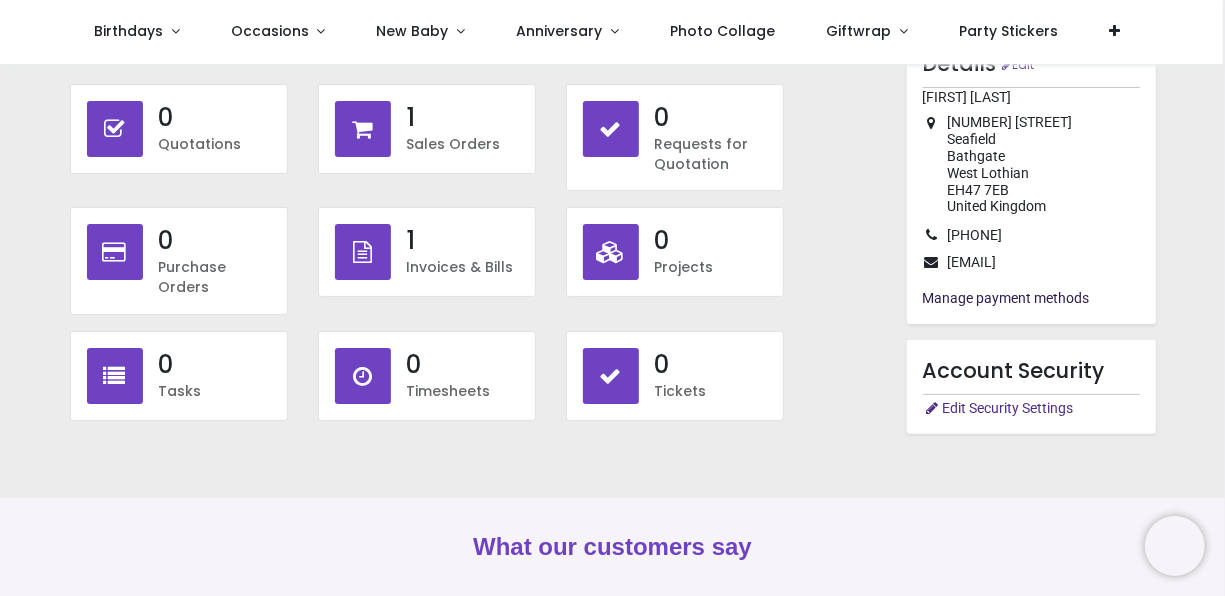 scroll, scrollTop: 0, scrollLeft: 0, axis: both 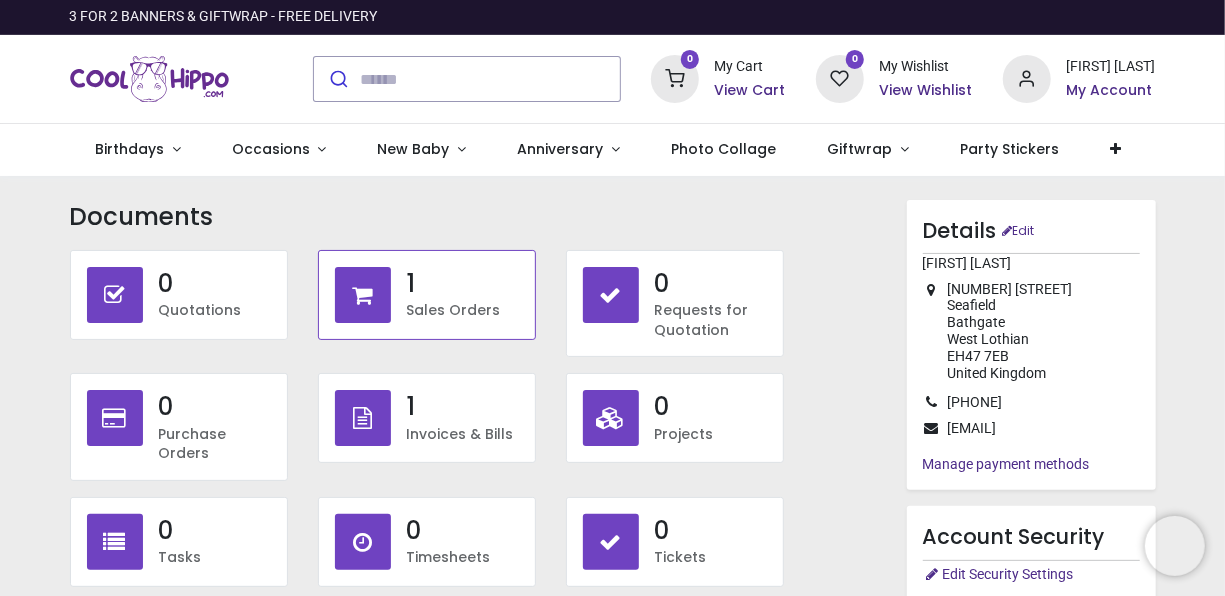 click on "1" at bounding box center [463, 284] 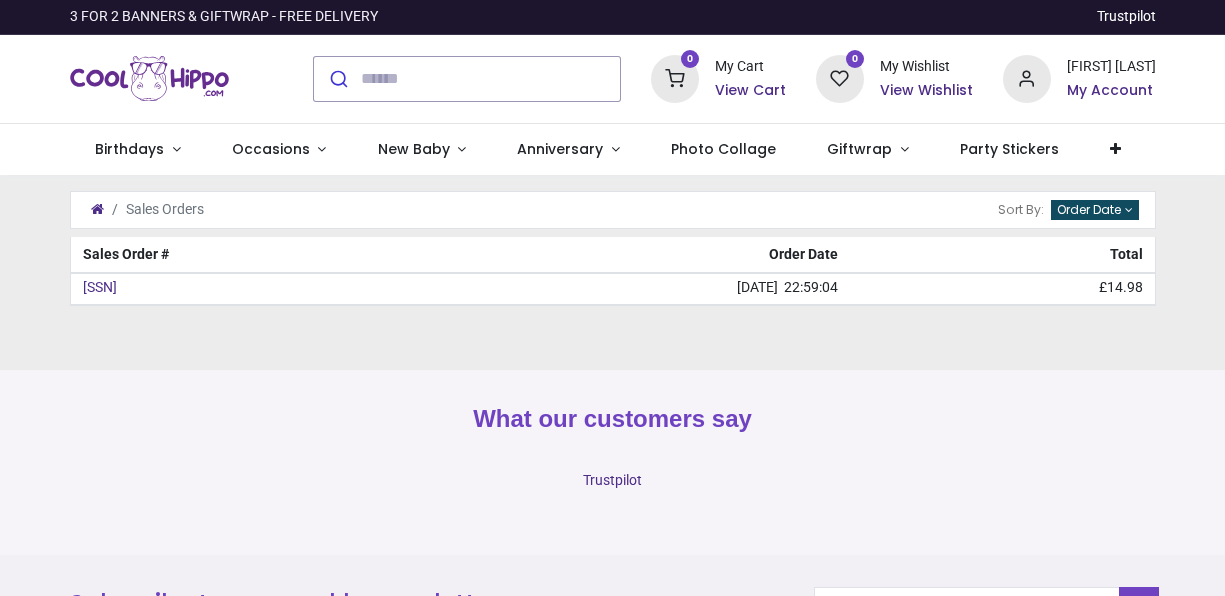 scroll, scrollTop: 0, scrollLeft: 0, axis: both 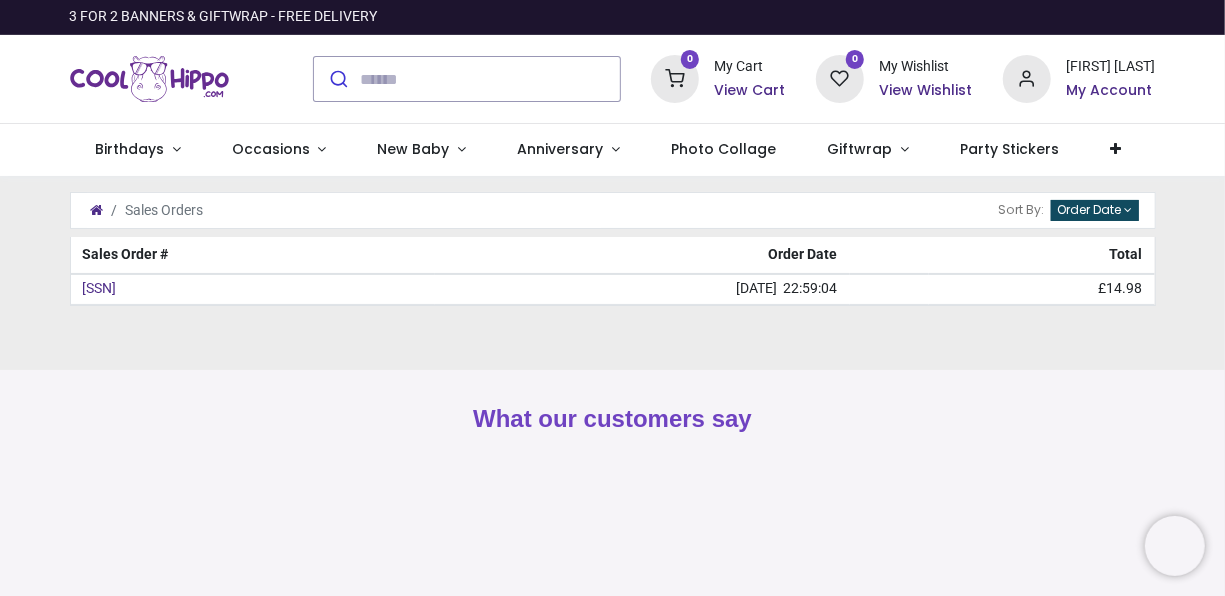 type on "**********" 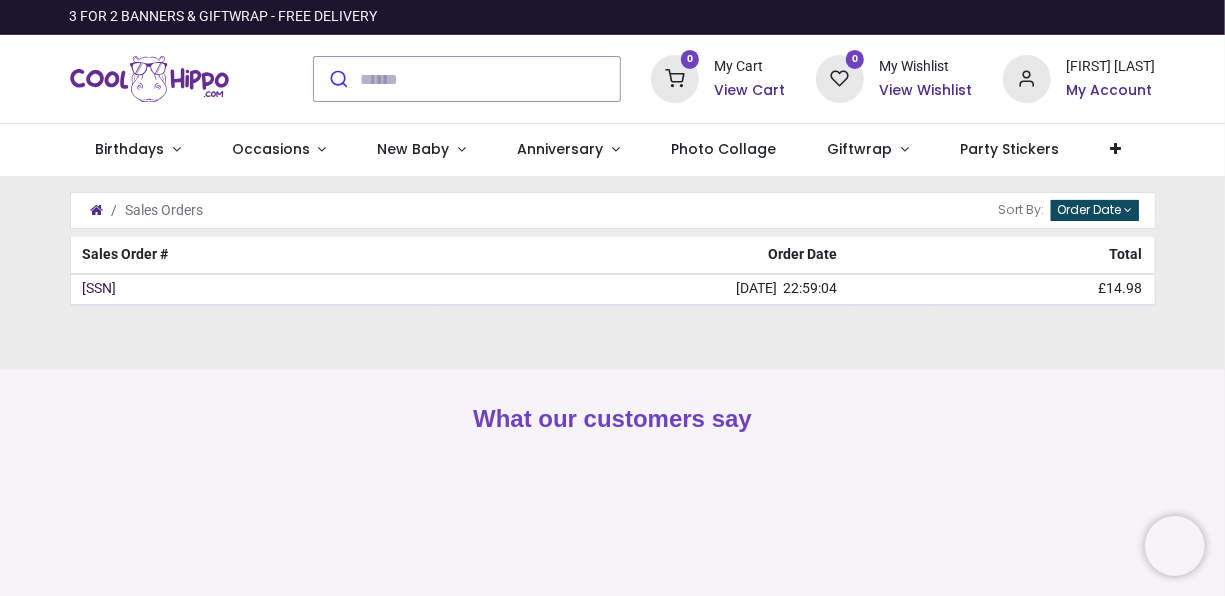 click on "S64980" at bounding box center (100, 288) 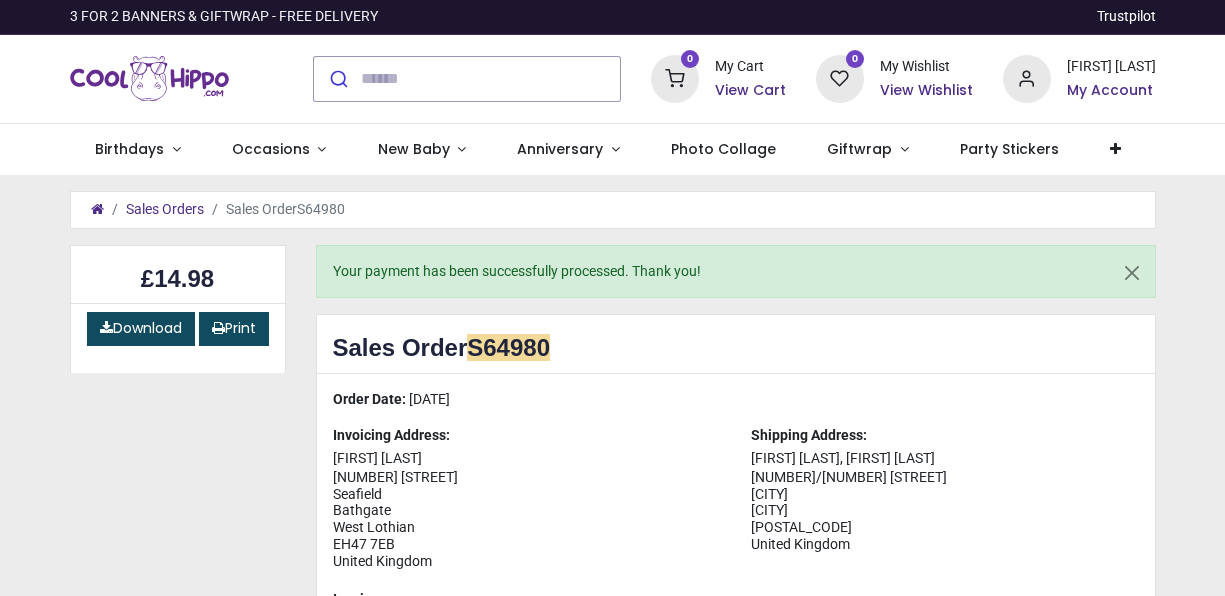 scroll, scrollTop: 0, scrollLeft: 0, axis: both 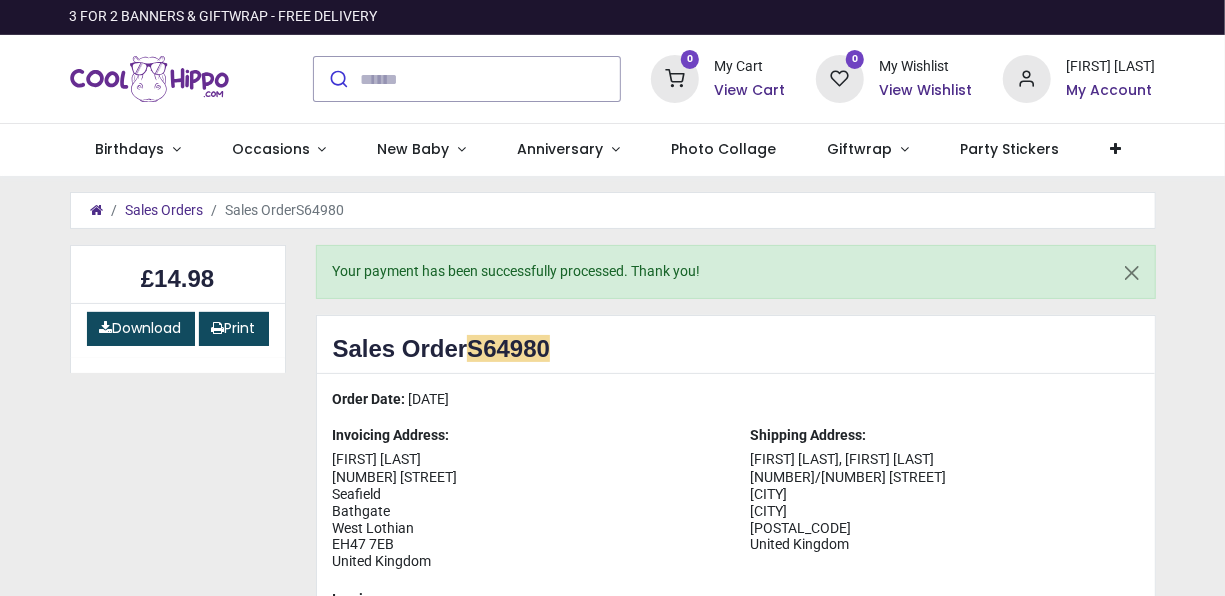 type on "**********" 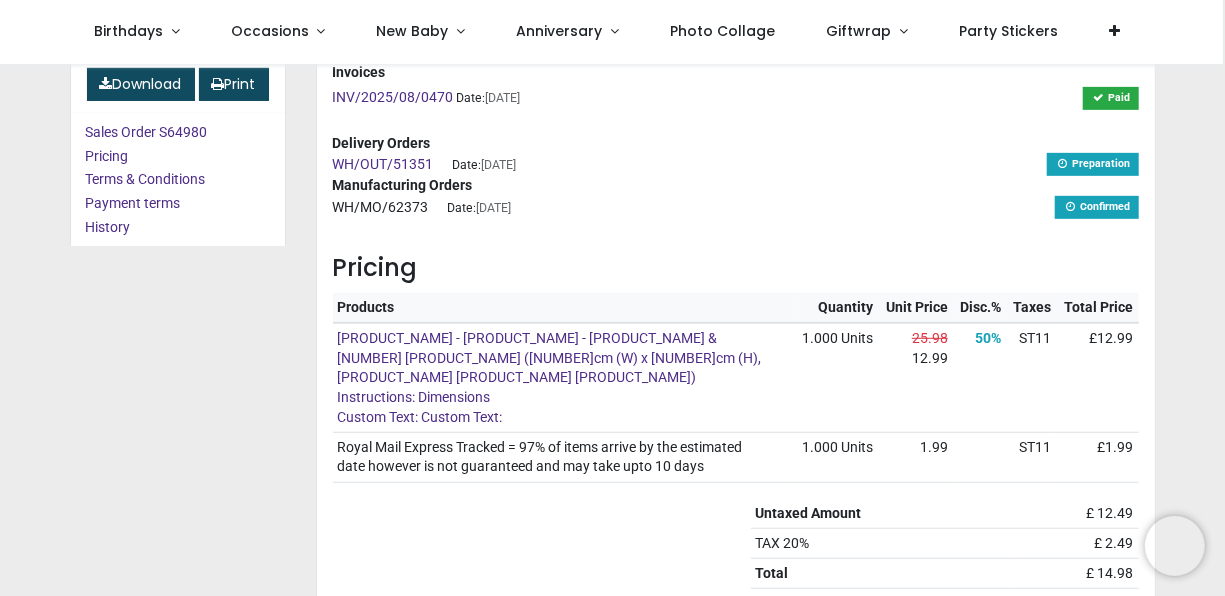 scroll, scrollTop: 417, scrollLeft: 0, axis: vertical 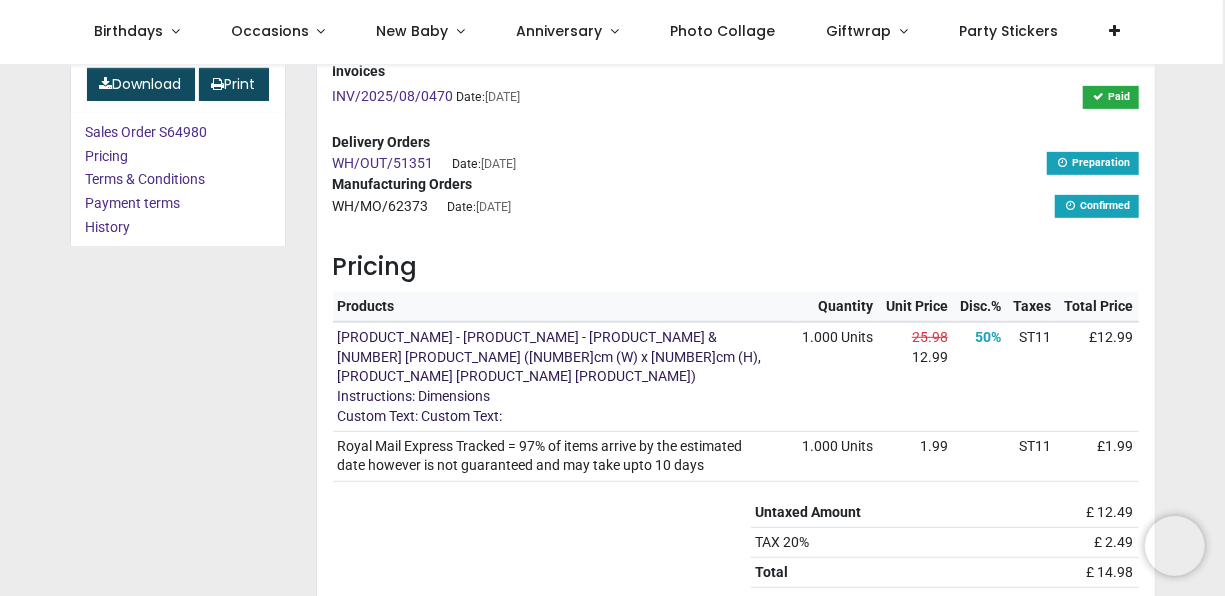click on "[PRODUCT_NAME] - [PRODUCT_NAME] - [PRODUCT_NAME]
[PRODUCT_NAME]: [PRODUCT_NAME]
[PRODUCT_NAME]: [PRODUCT_NAME]" at bounding box center [549, 376] 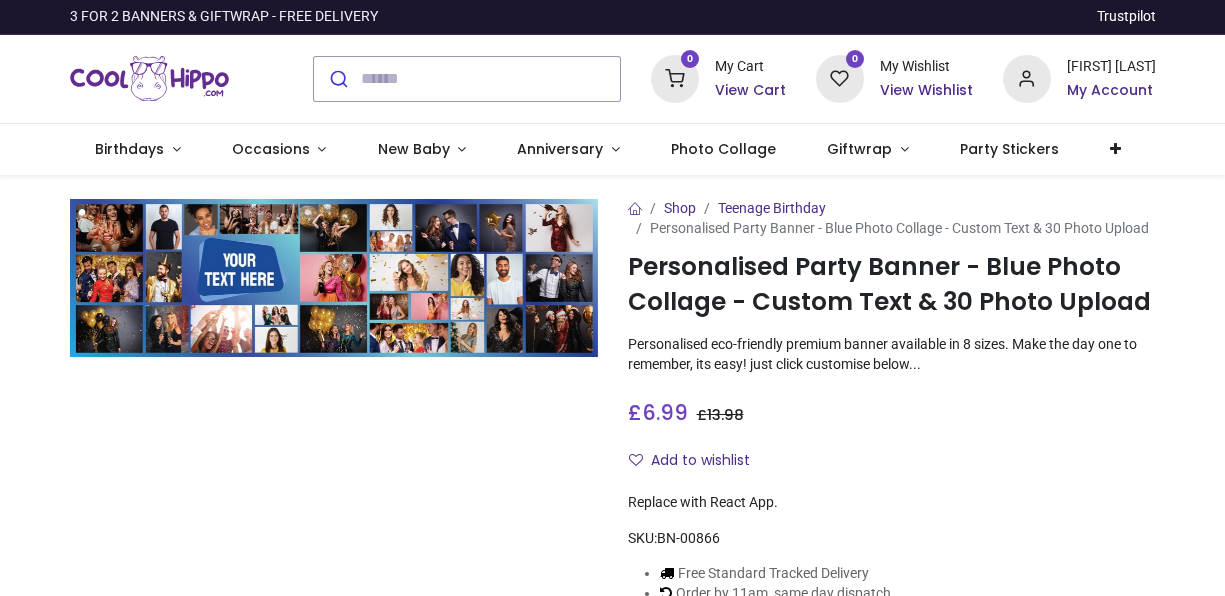 scroll, scrollTop: 0, scrollLeft: 0, axis: both 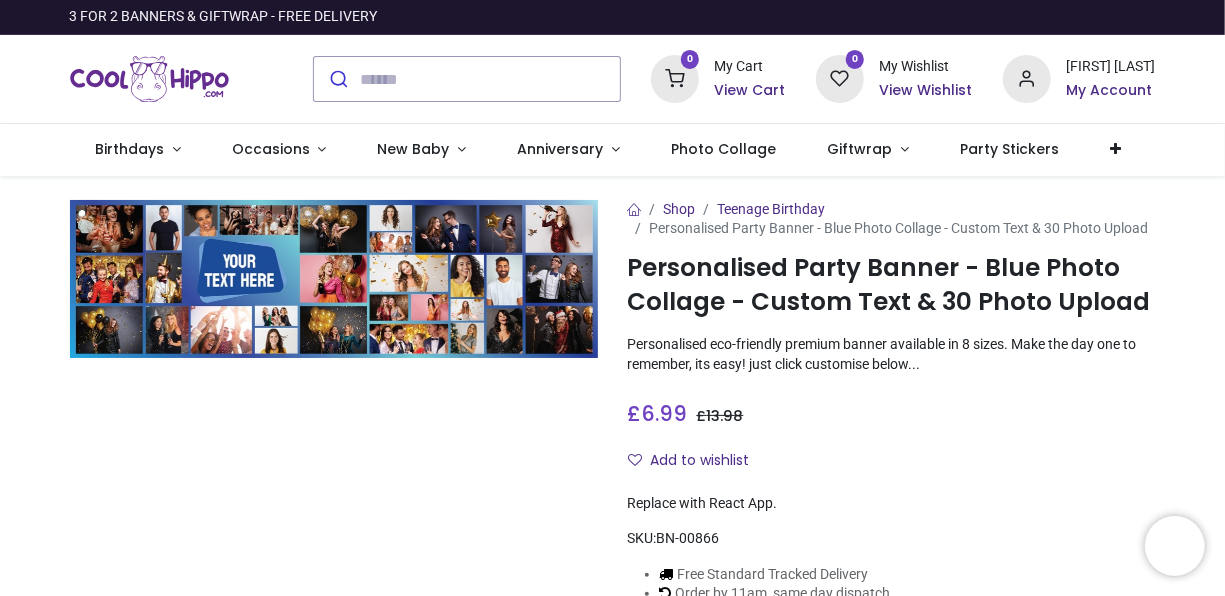 type on "**********" 